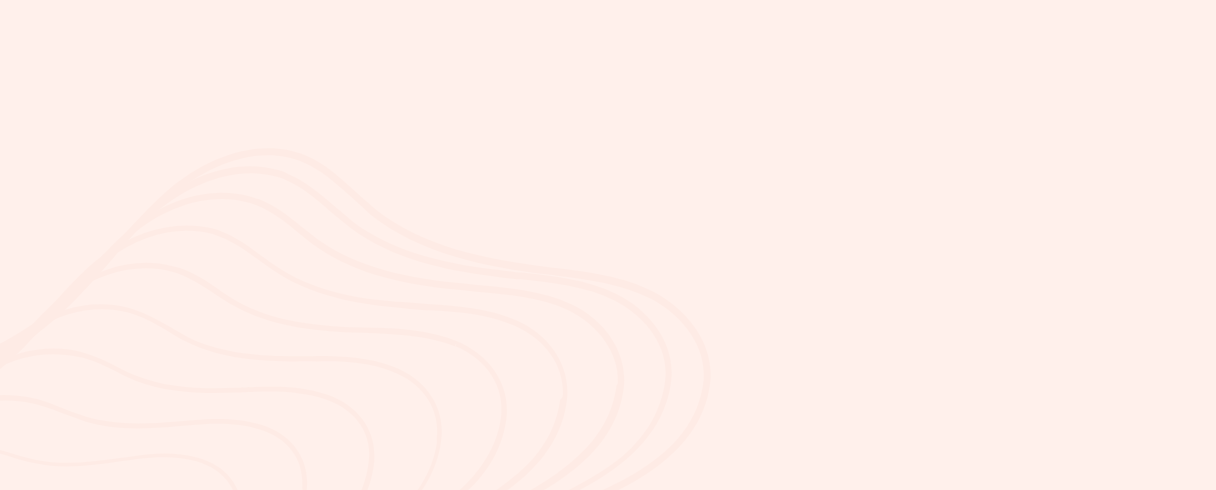scroll, scrollTop: 0, scrollLeft: 0, axis: both 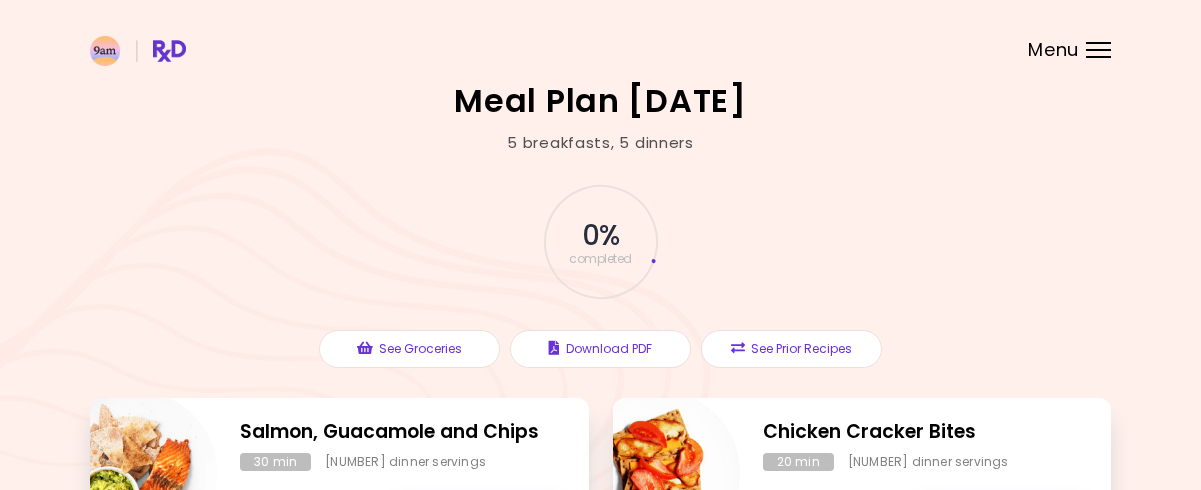 click at bounding box center (600, 40) 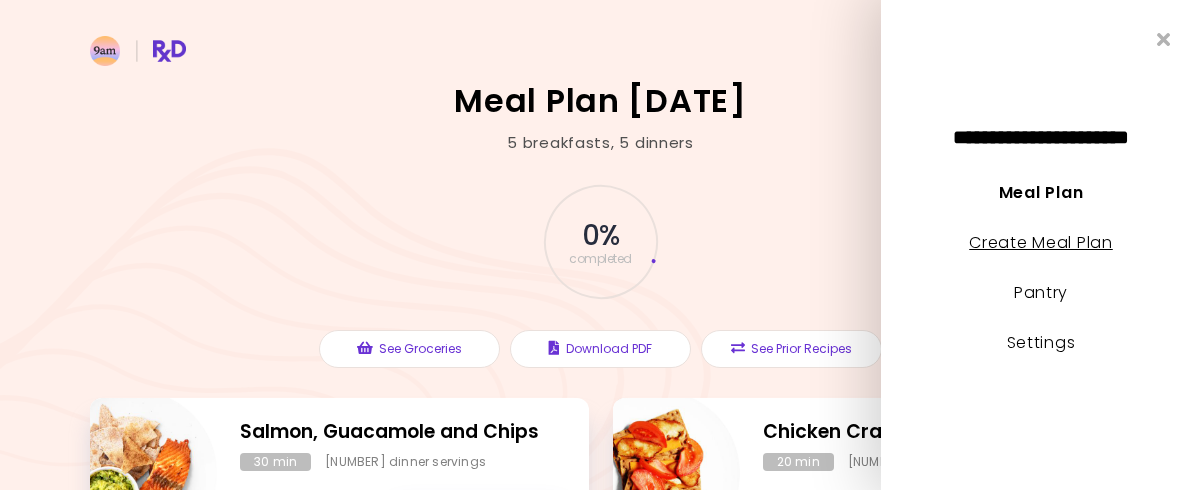 click on "Create Meal Plan" at bounding box center (1041, 242) 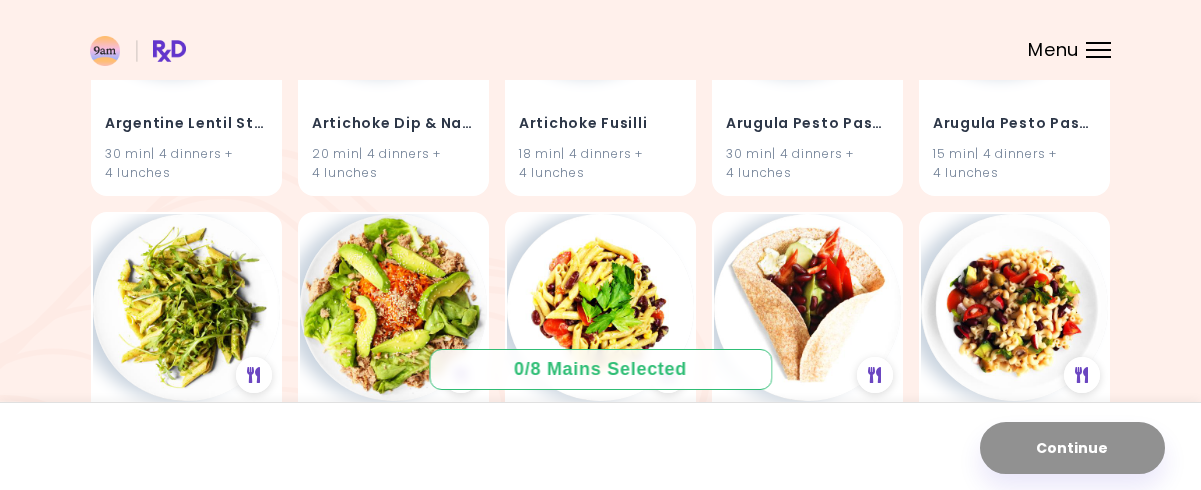 scroll, scrollTop: 0, scrollLeft: 0, axis: both 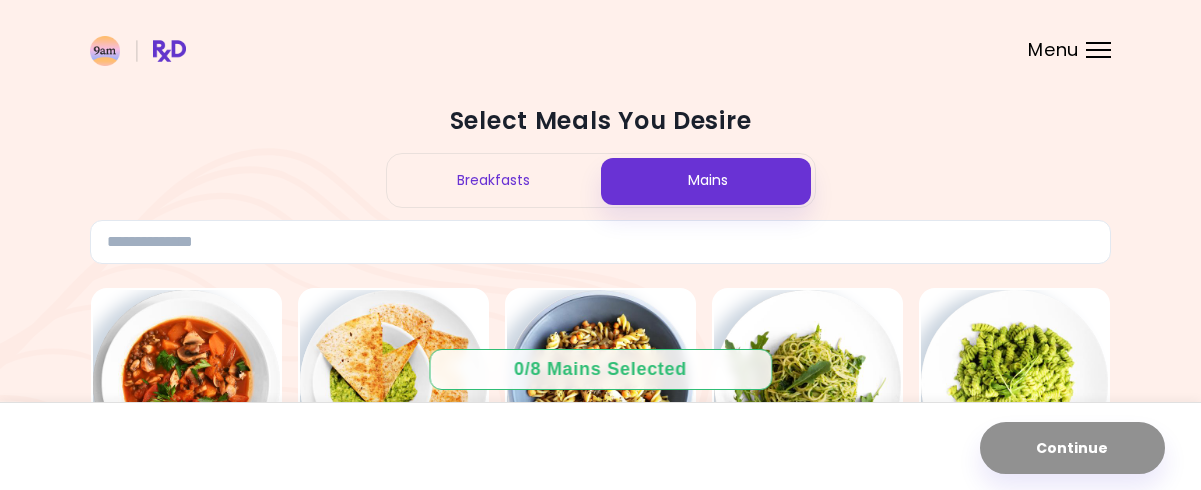 click on "Breakfasts" at bounding box center [494, 180] 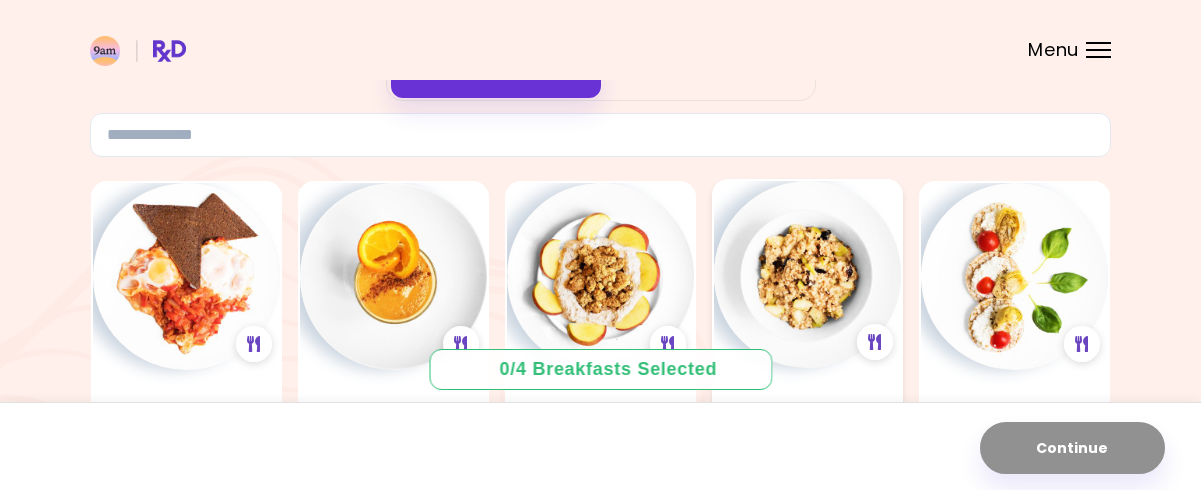 scroll, scrollTop: 100, scrollLeft: 0, axis: vertical 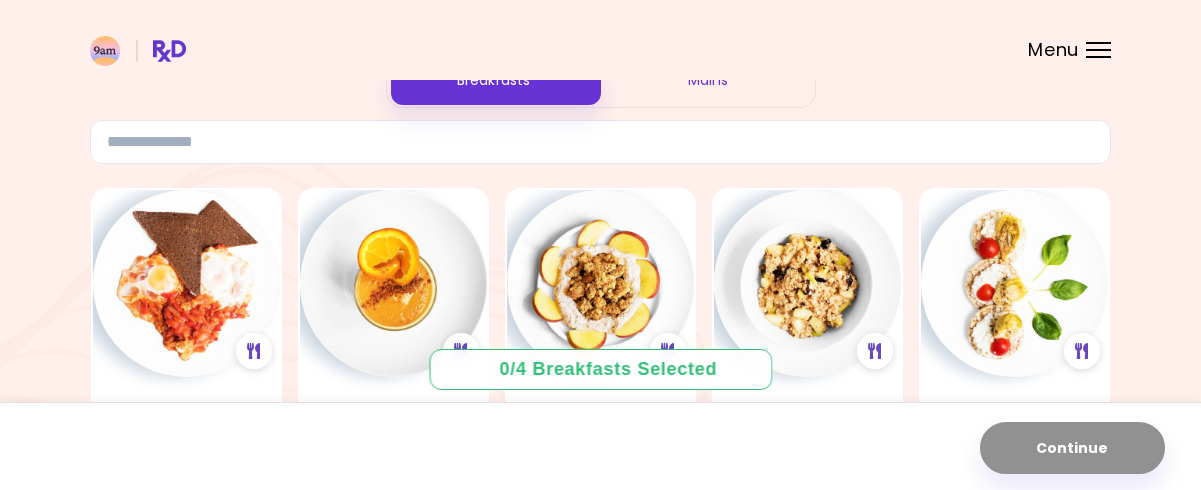 click at bounding box center (600, 40) 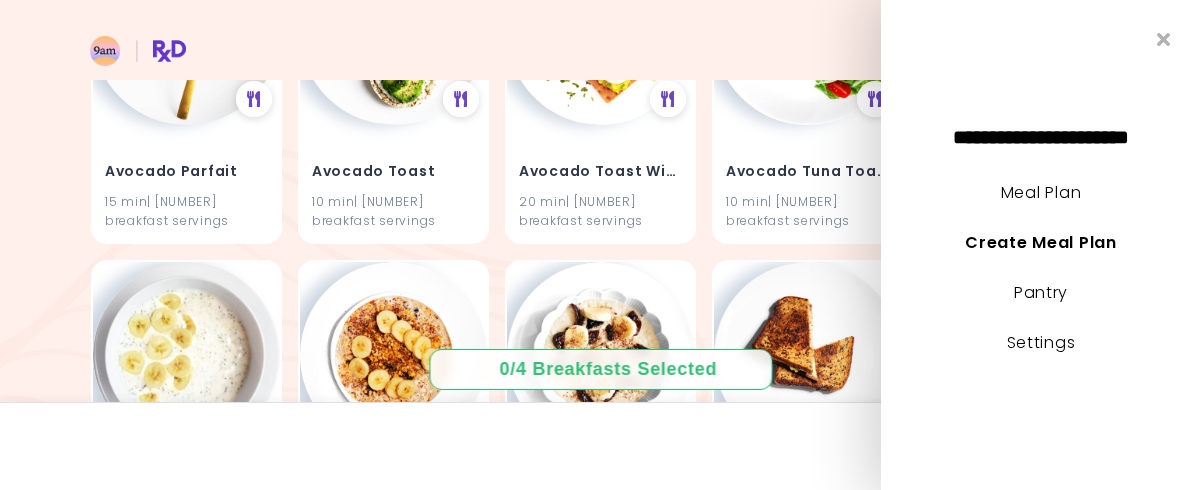 scroll, scrollTop: 1294, scrollLeft: 0, axis: vertical 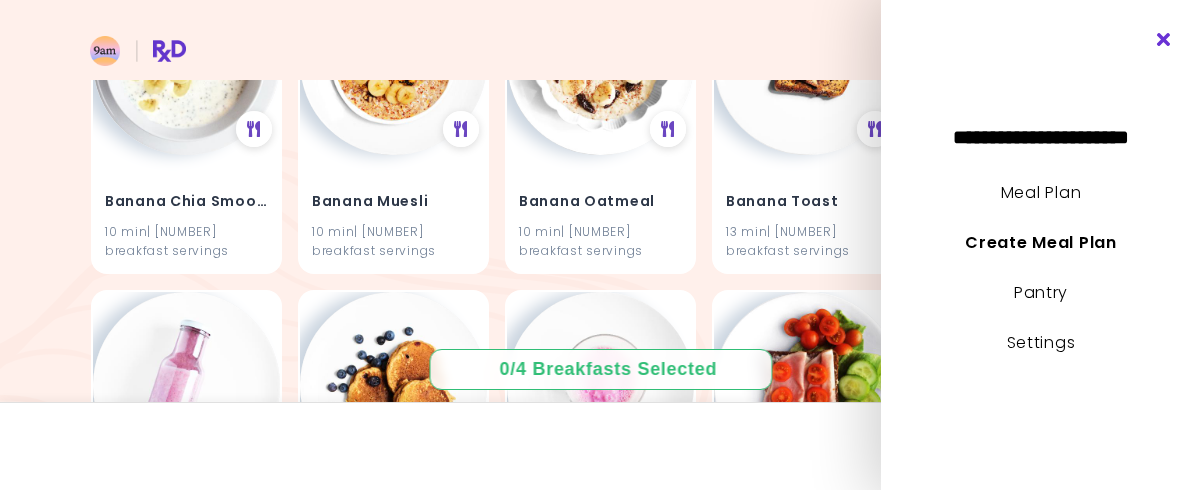click at bounding box center (1164, 40) 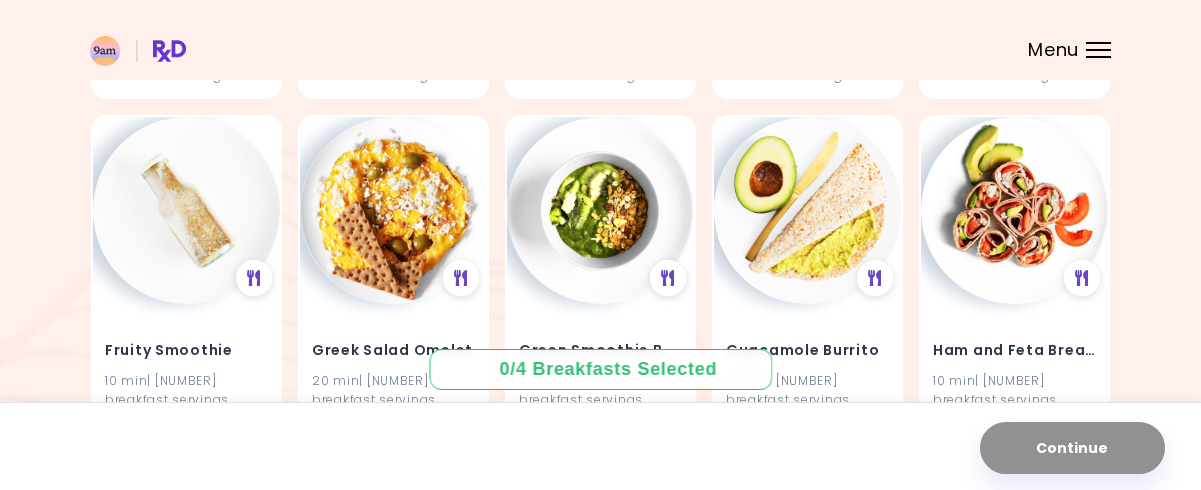 scroll, scrollTop: 4486, scrollLeft: 0, axis: vertical 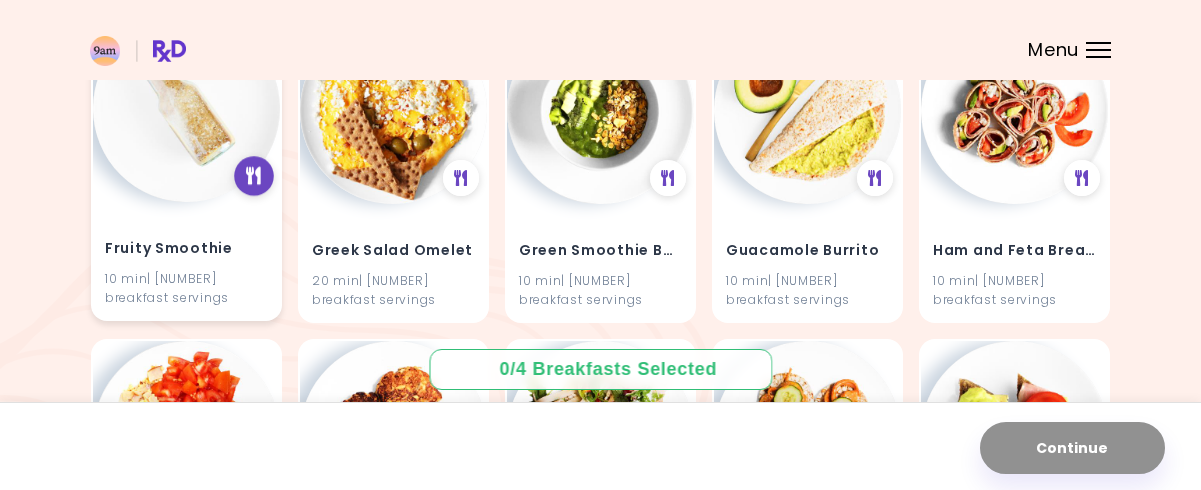 click at bounding box center (253, 176) 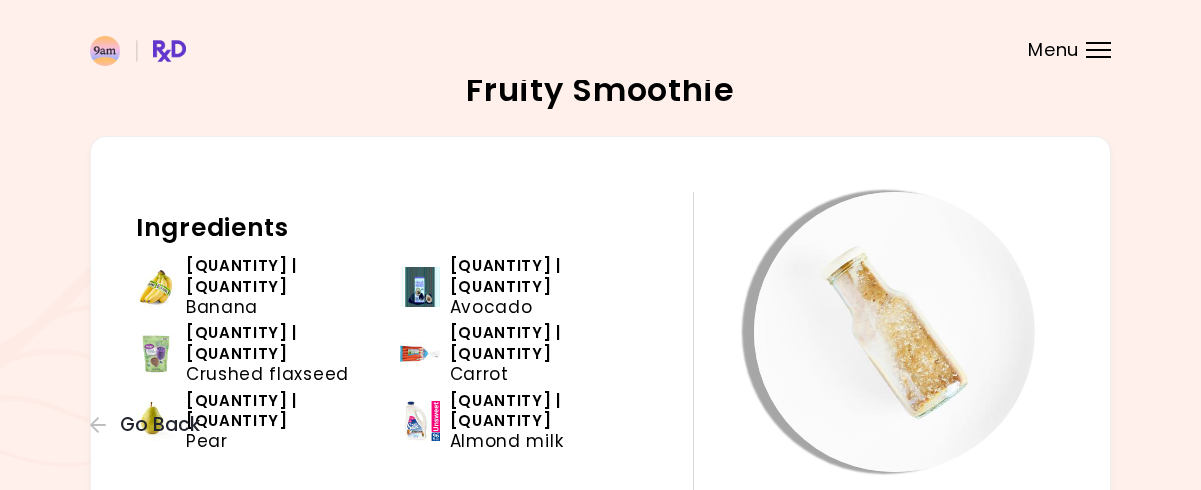 scroll, scrollTop: 0, scrollLeft: 0, axis: both 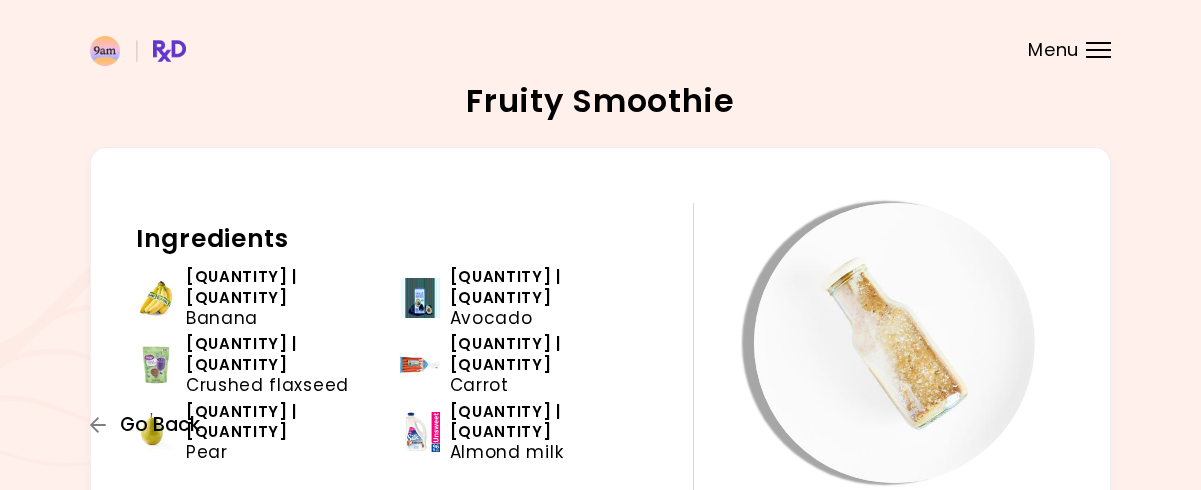 click on "Go Back" at bounding box center [150, 425] 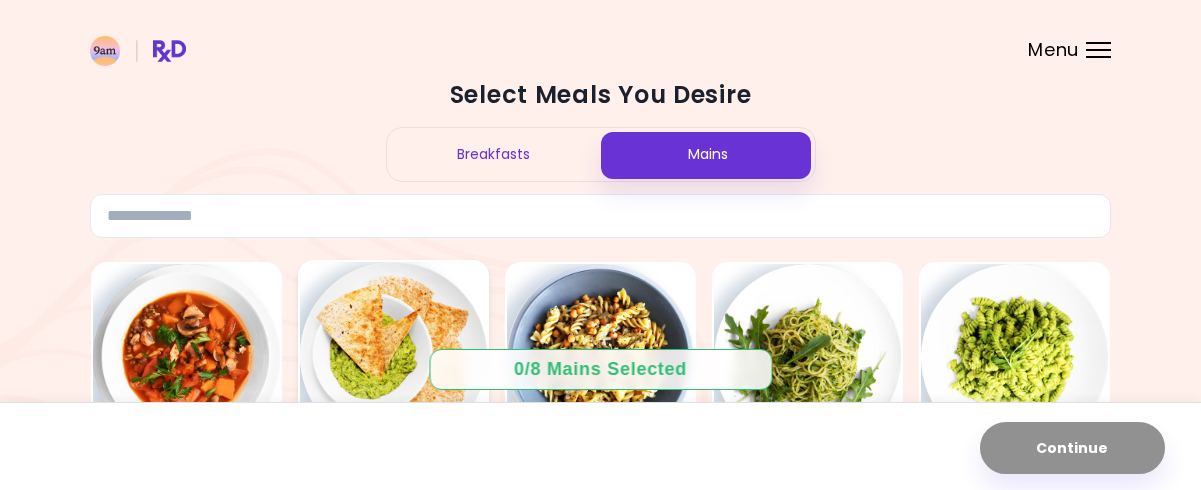 scroll, scrollTop: 0, scrollLeft: 0, axis: both 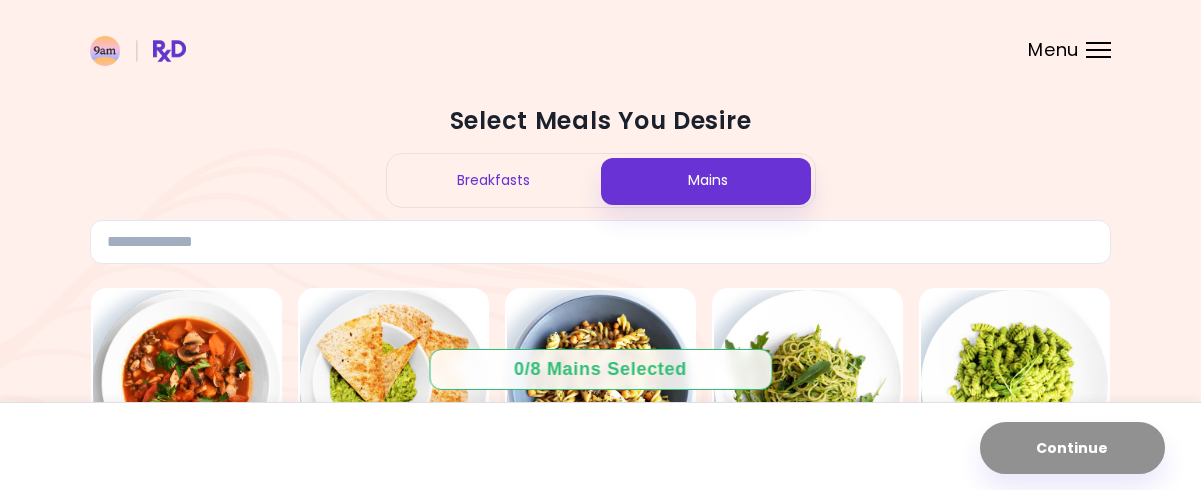 click on "Breakfasts" at bounding box center [494, 180] 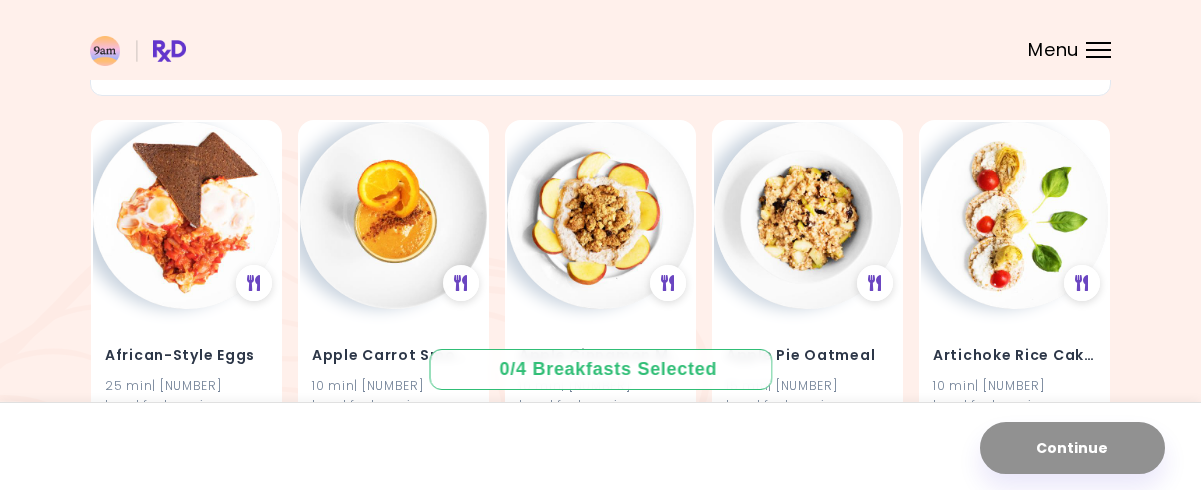 scroll, scrollTop: 200, scrollLeft: 0, axis: vertical 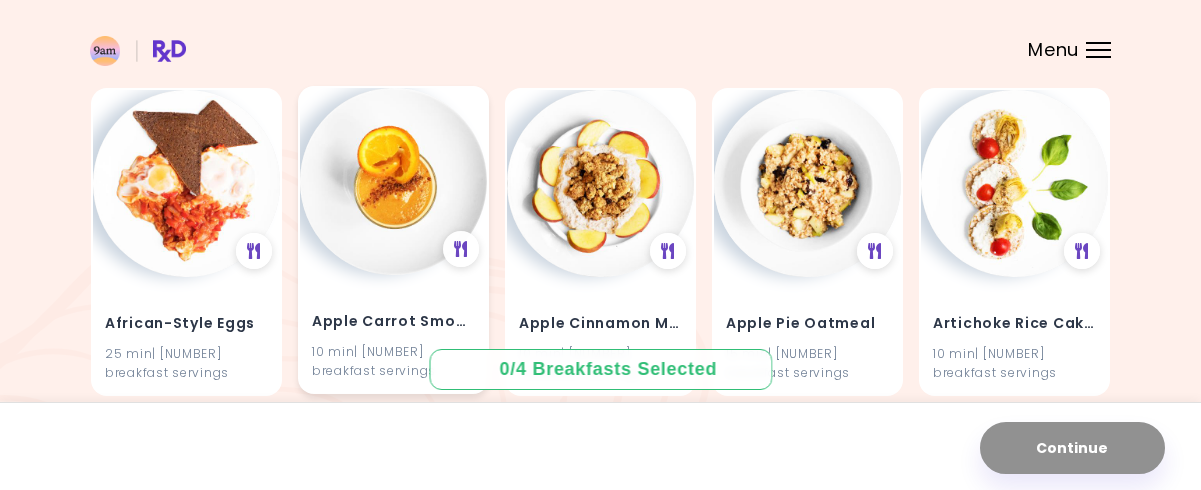 click at bounding box center (393, 181) 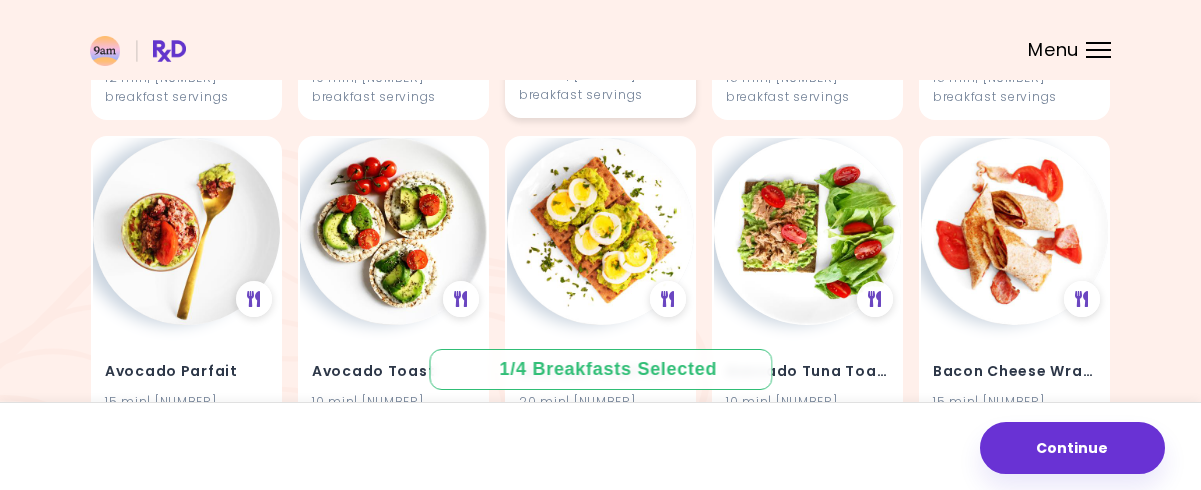 scroll, scrollTop: 900, scrollLeft: 0, axis: vertical 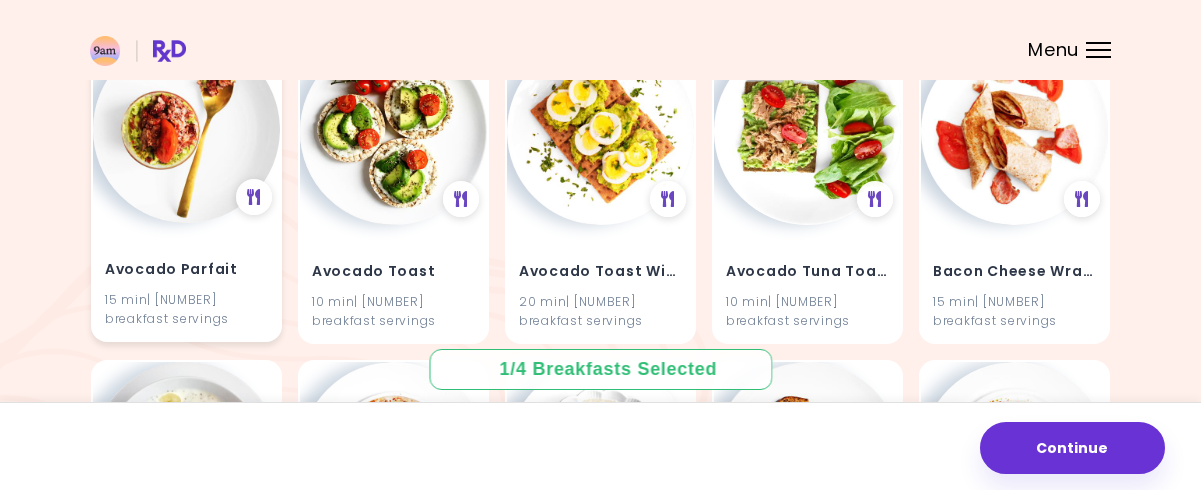 click at bounding box center (186, 129) 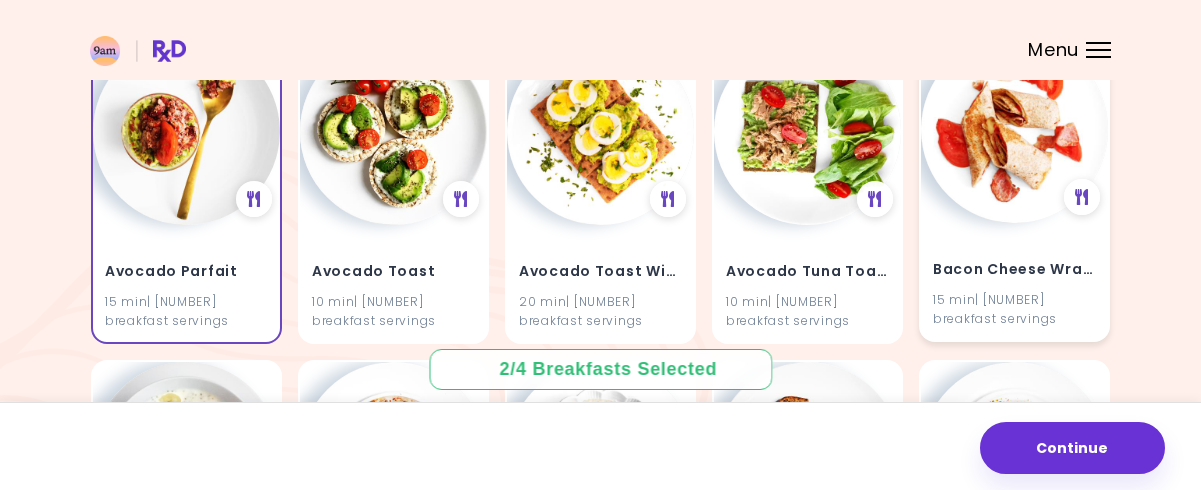 click at bounding box center [1014, 129] 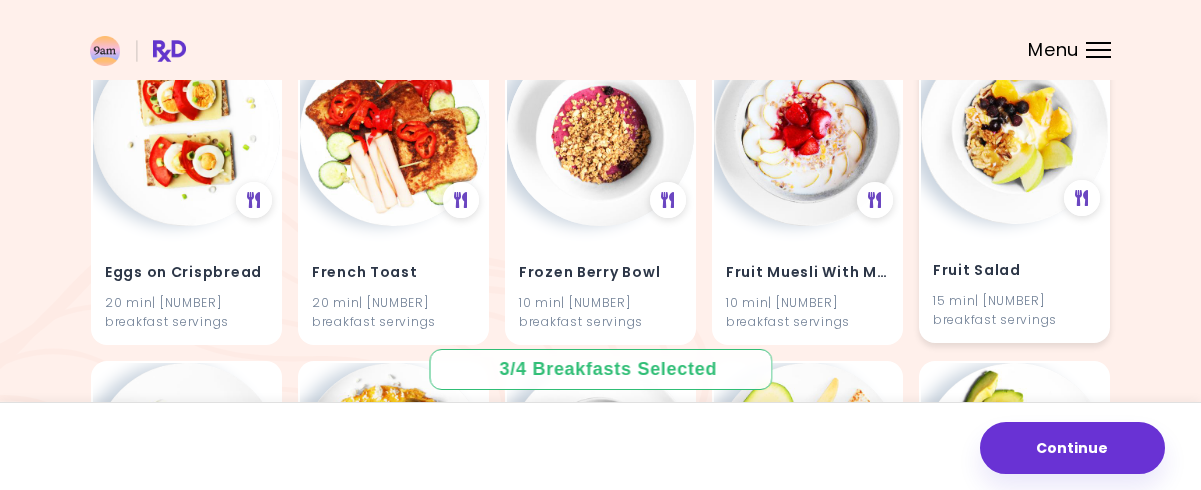 scroll, scrollTop: 4400, scrollLeft: 0, axis: vertical 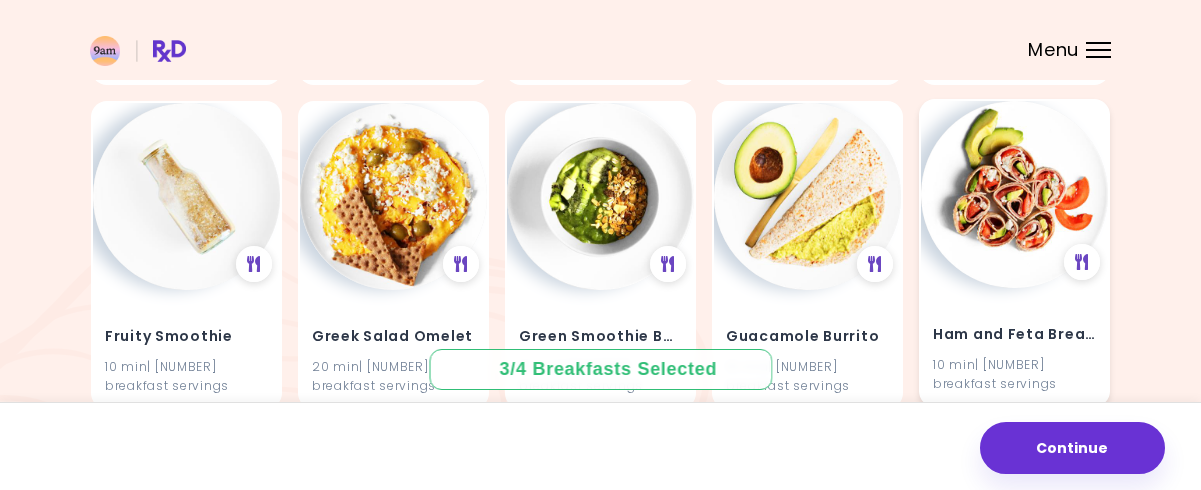 click at bounding box center (1014, 194) 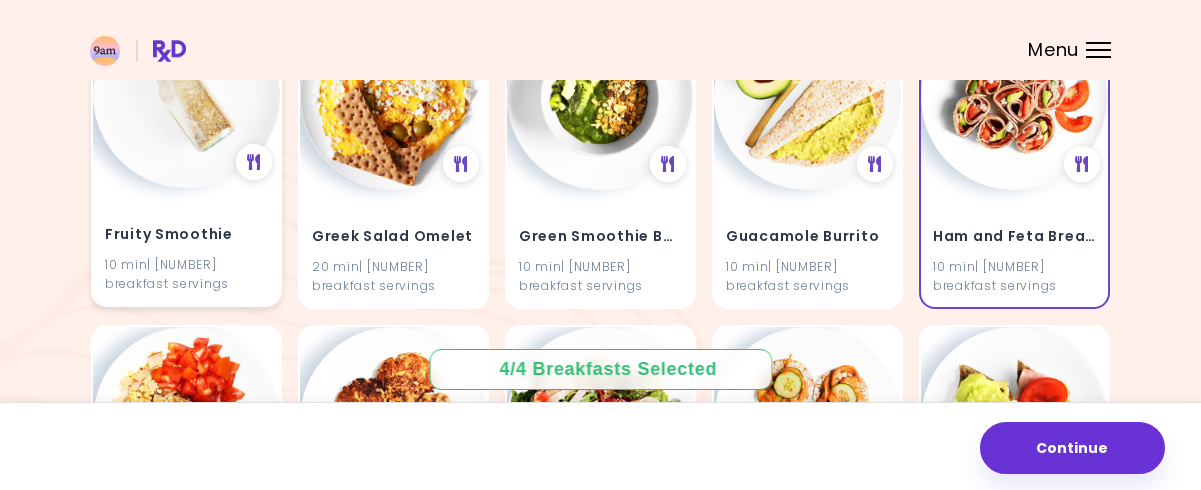 scroll, scrollTop: 4500, scrollLeft: 0, axis: vertical 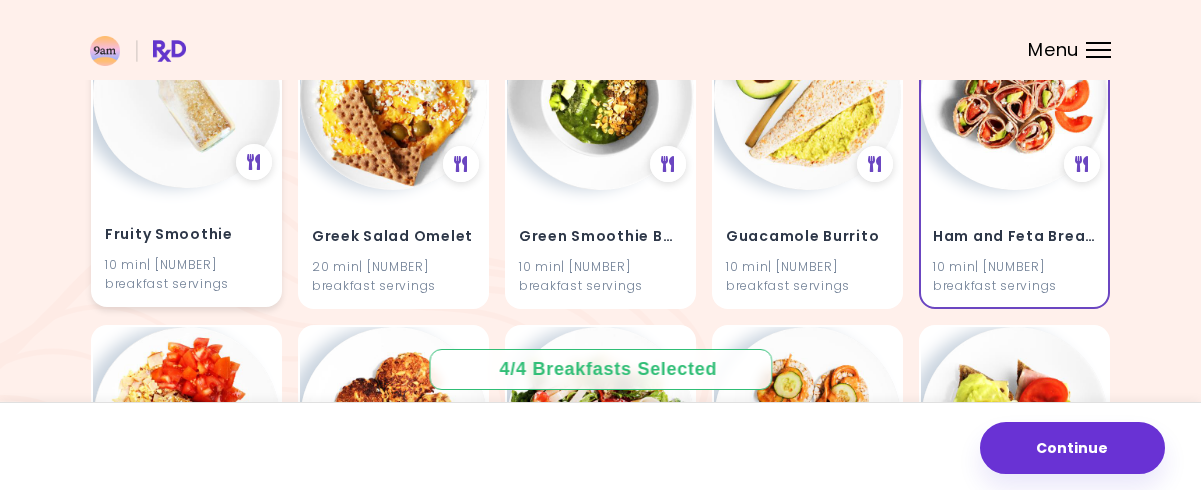 click at bounding box center (186, 94) 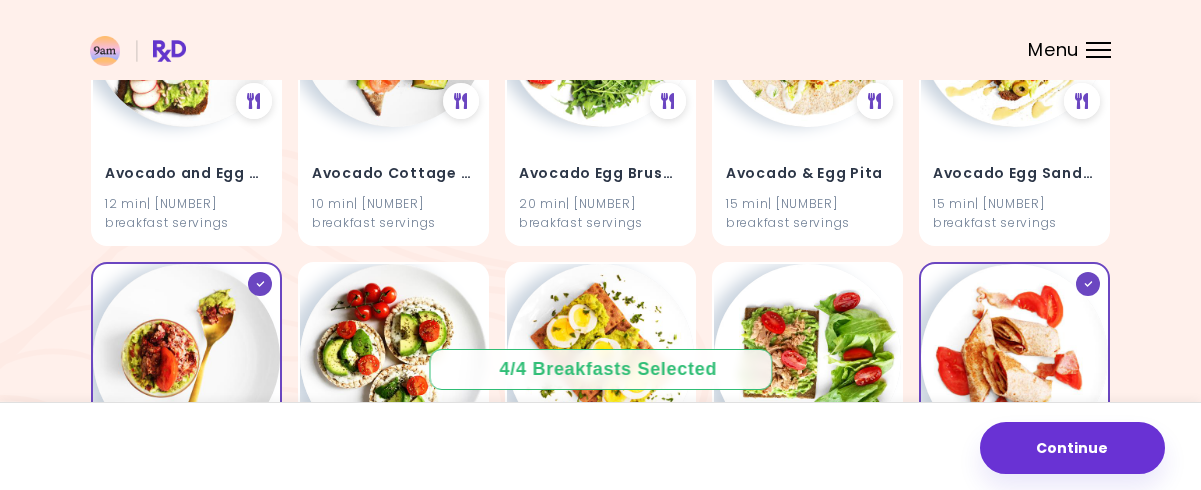 scroll, scrollTop: 0, scrollLeft: 0, axis: both 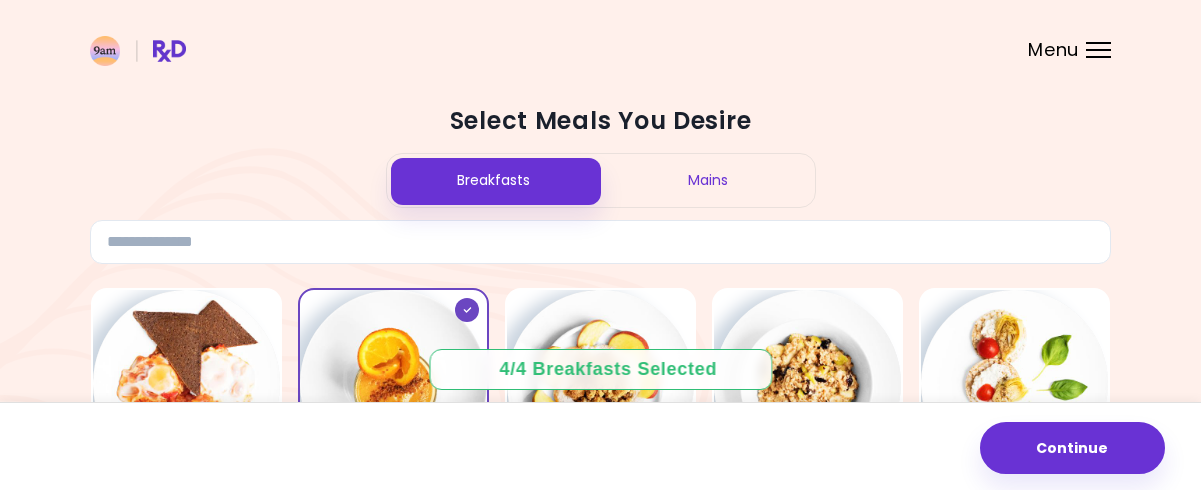 click on "Mains" at bounding box center (708, 180) 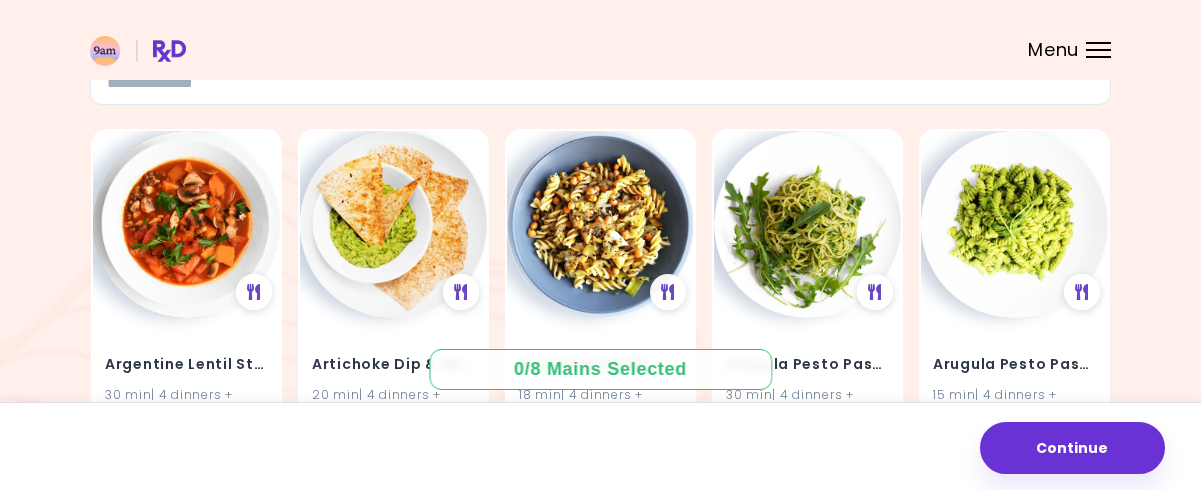 scroll, scrollTop: 200, scrollLeft: 0, axis: vertical 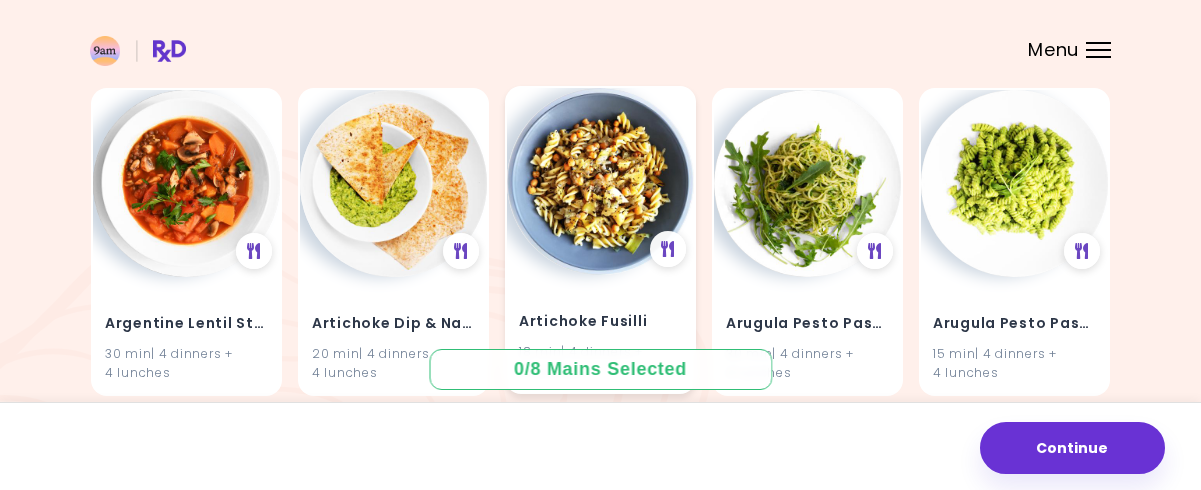 click at bounding box center (600, 181) 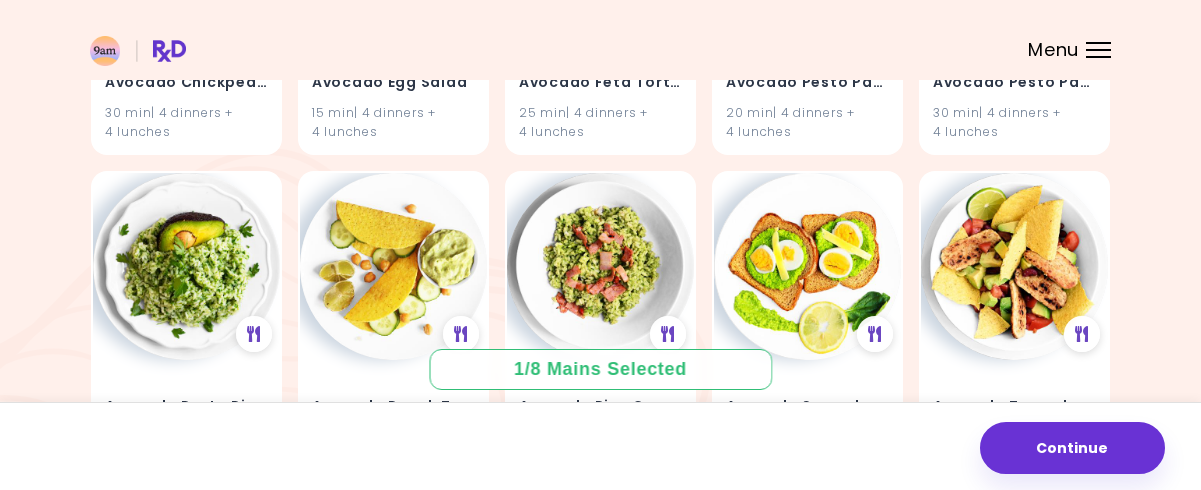 scroll, scrollTop: 1500, scrollLeft: 0, axis: vertical 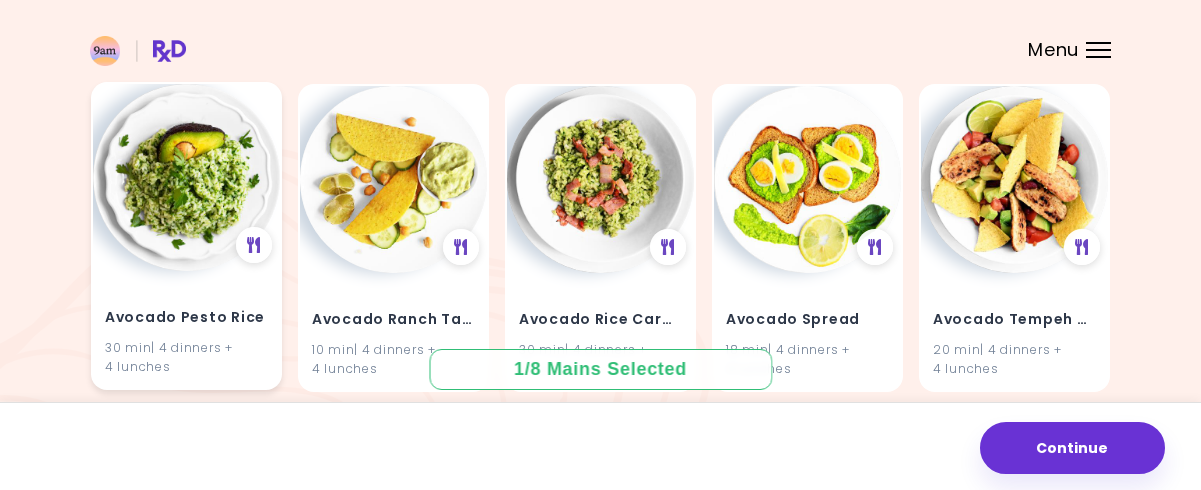 click at bounding box center [186, 177] 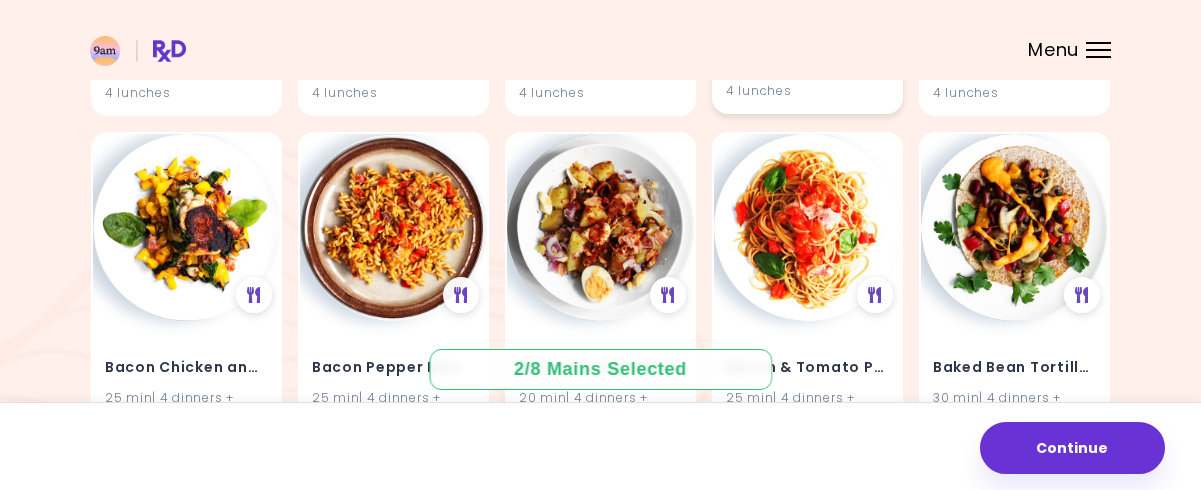 scroll, scrollTop: 2200, scrollLeft: 0, axis: vertical 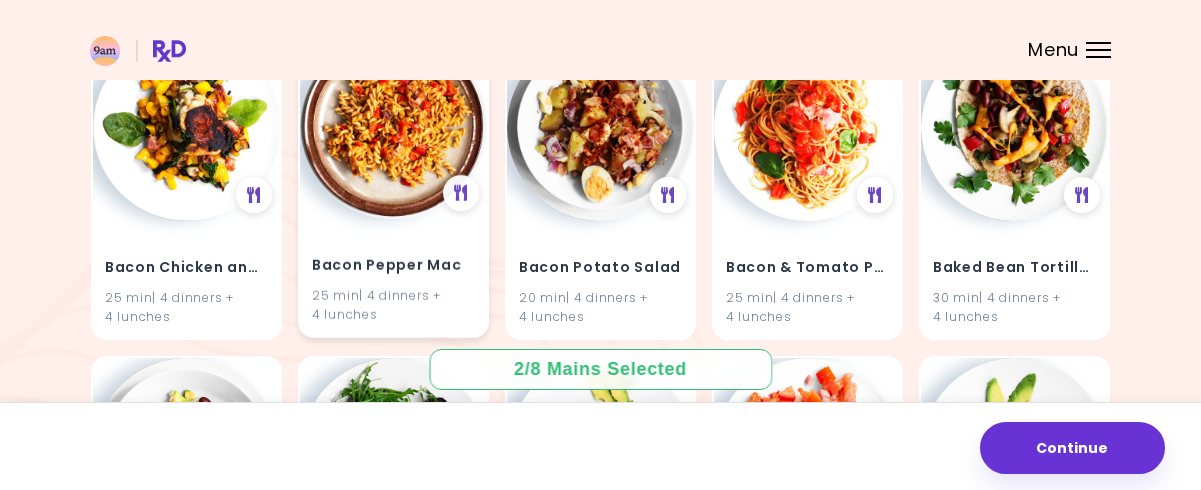 click at bounding box center [393, 125] 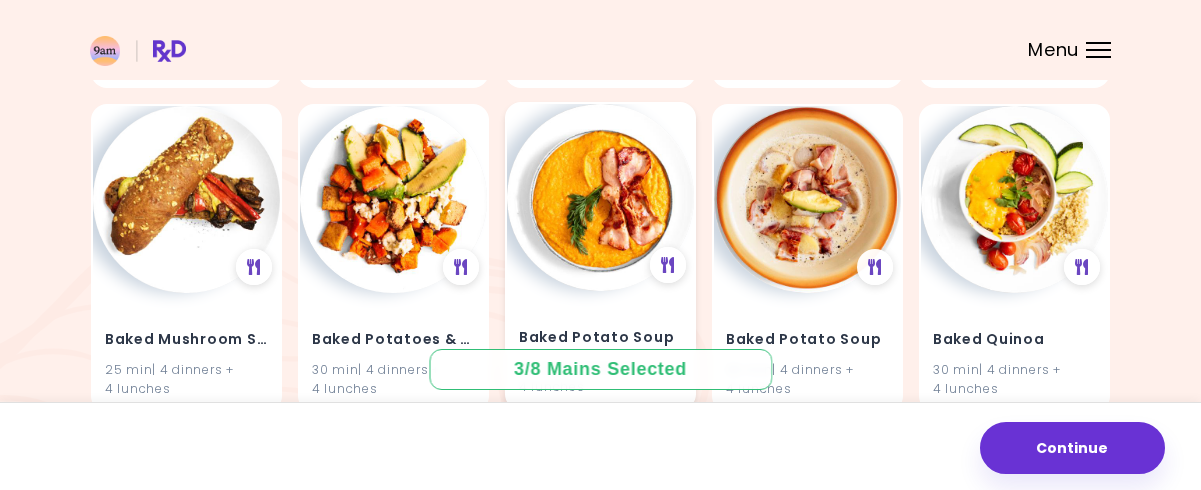 scroll, scrollTop: 3200, scrollLeft: 0, axis: vertical 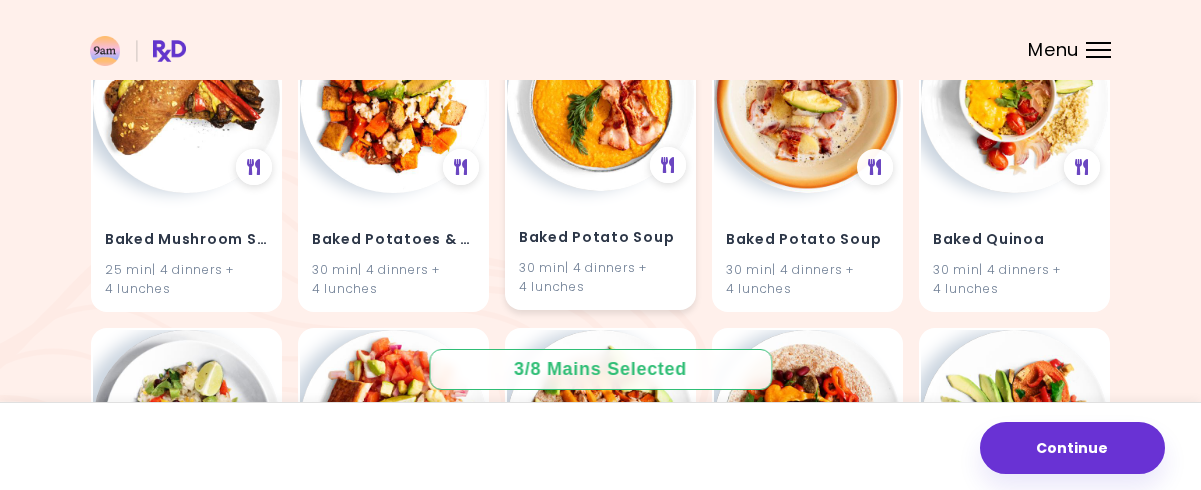 click on "Baked Potato Soup [TIME] | [NUMBER] dinners +
[NUMBER] lunches" at bounding box center [600, 156] 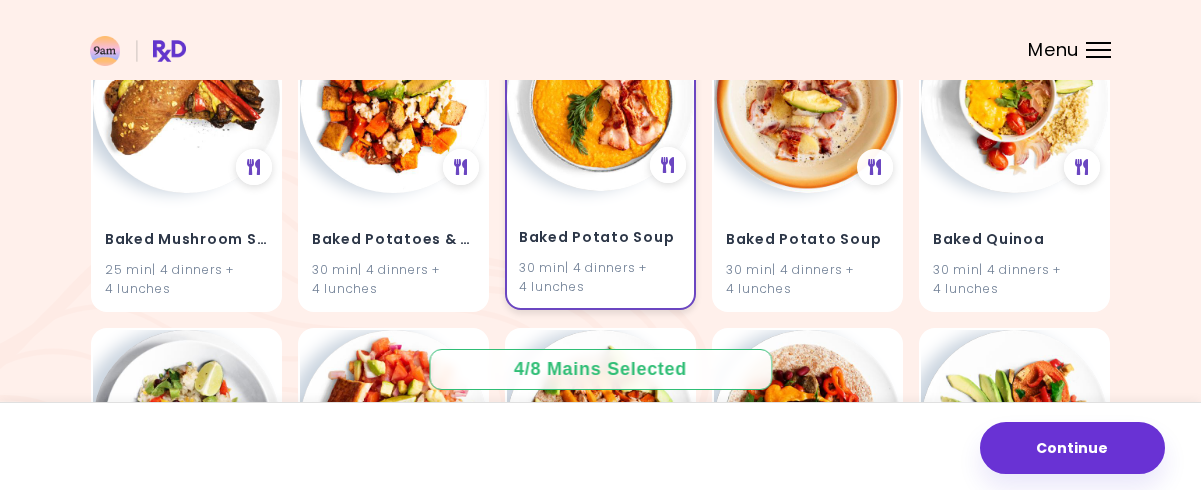 click at bounding box center [600, 97] 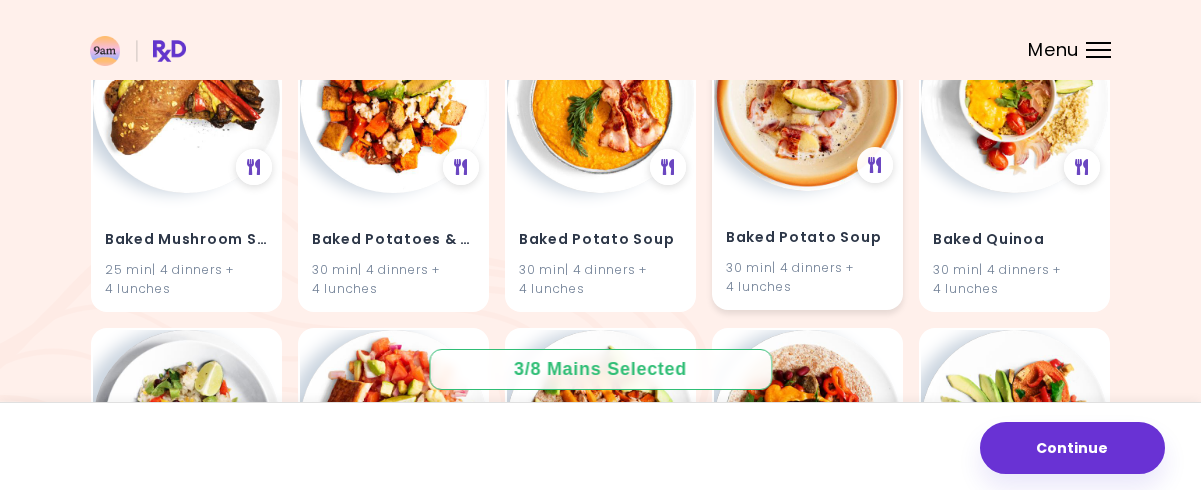 click at bounding box center [807, 97] 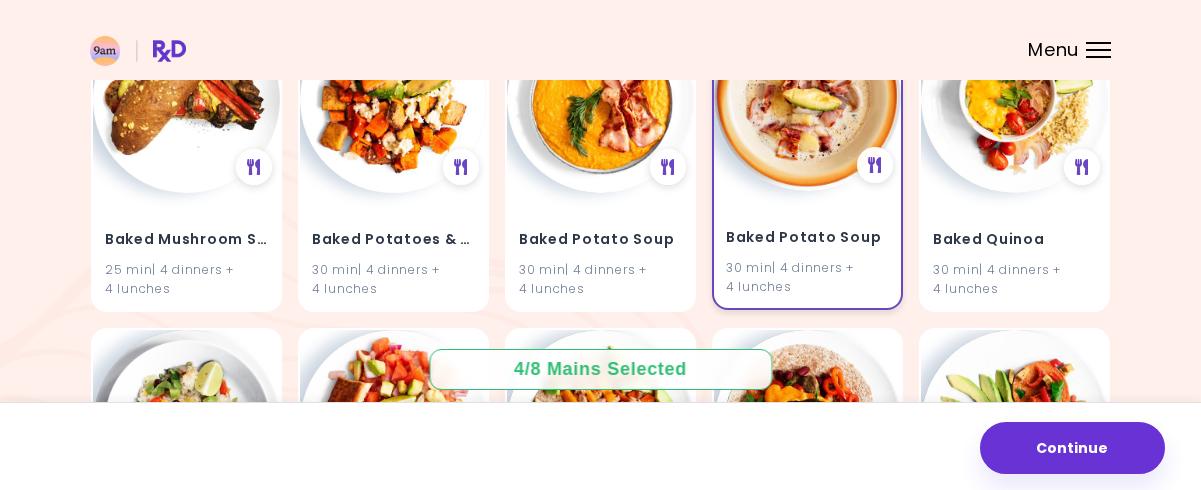 click at bounding box center [807, 97] 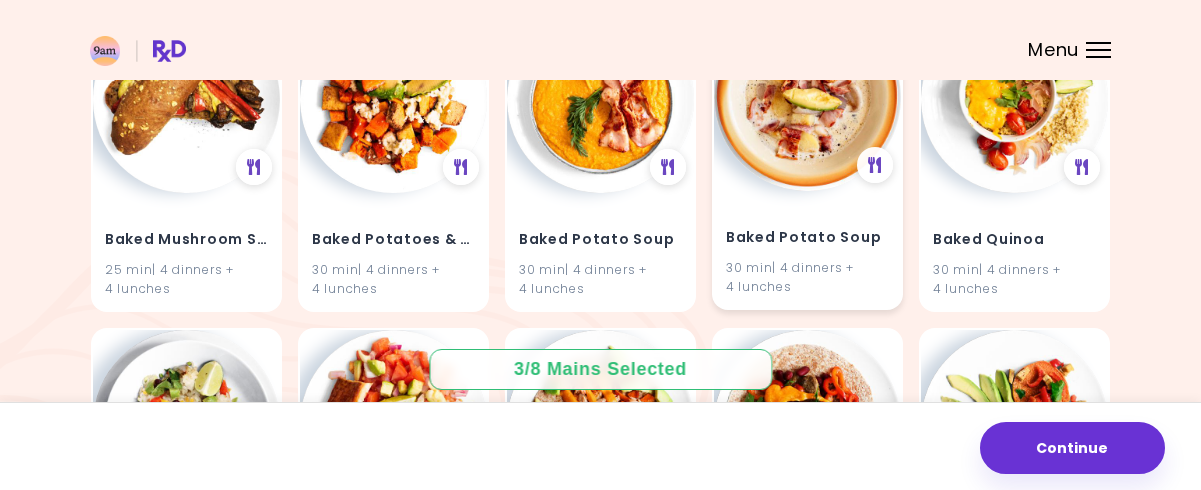 click on "Baked Potato Soup [TIME] | [NUMBER] dinners +
[NUMBER] lunches" at bounding box center (807, 156) 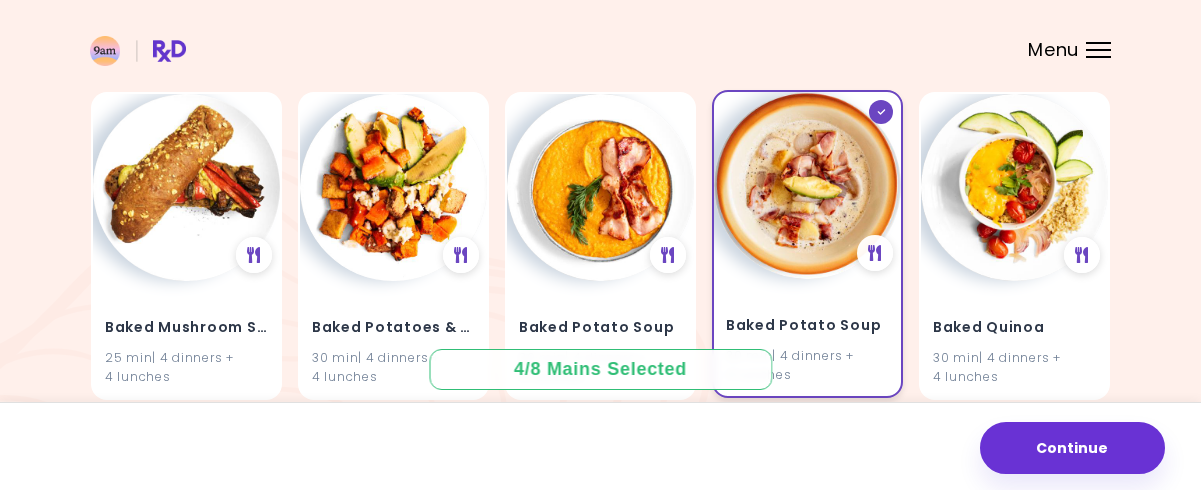 scroll, scrollTop: 3000, scrollLeft: 0, axis: vertical 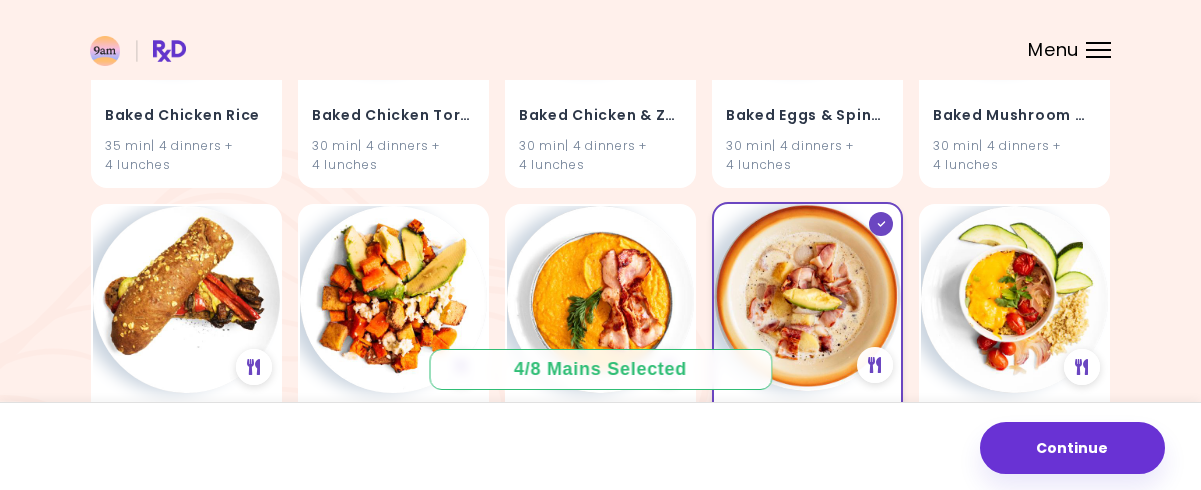 click at bounding box center (807, 297) 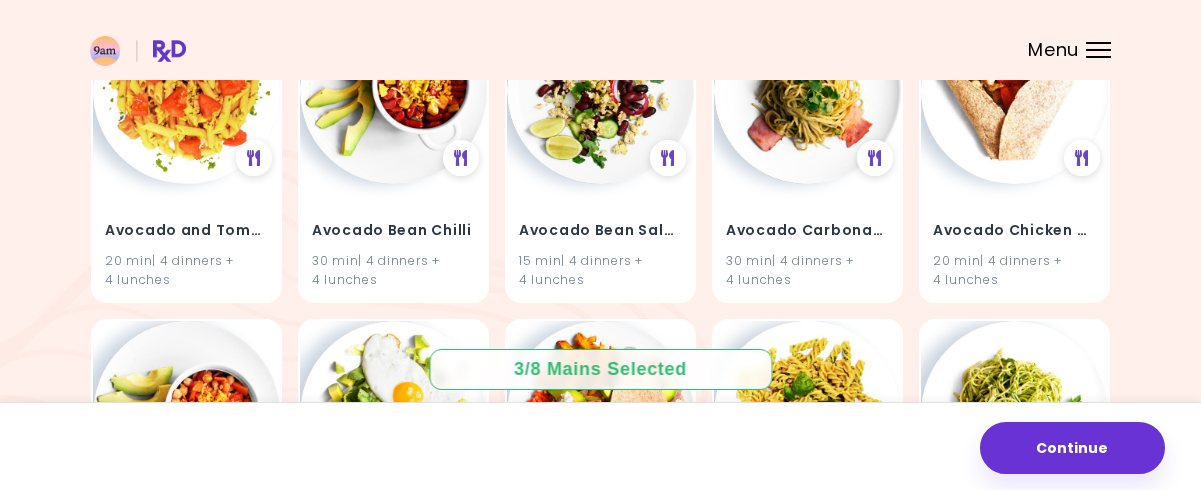 scroll, scrollTop: 900, scrollLeft: 0, axis: vertical 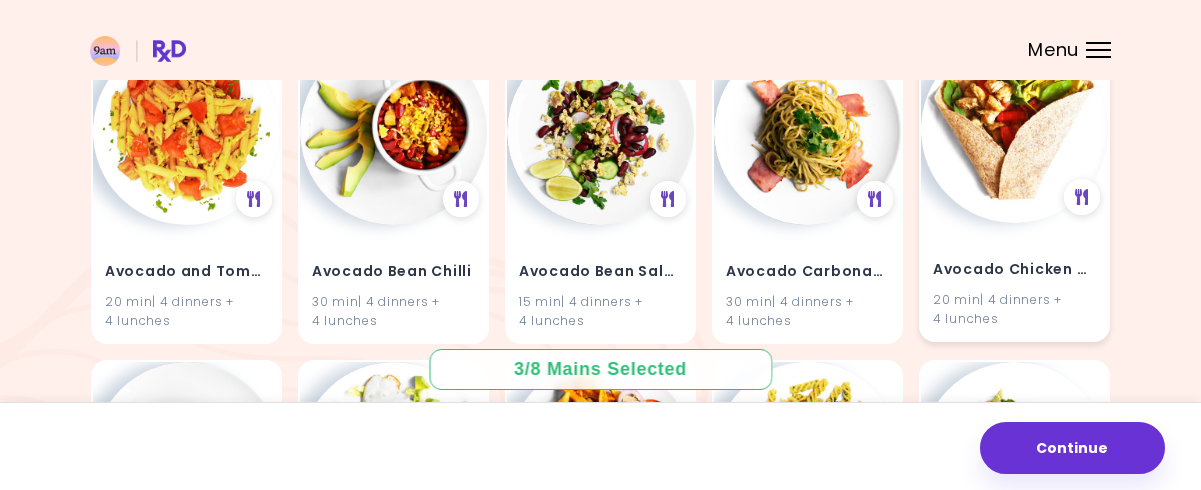 click at bounding box center [1014, 129] 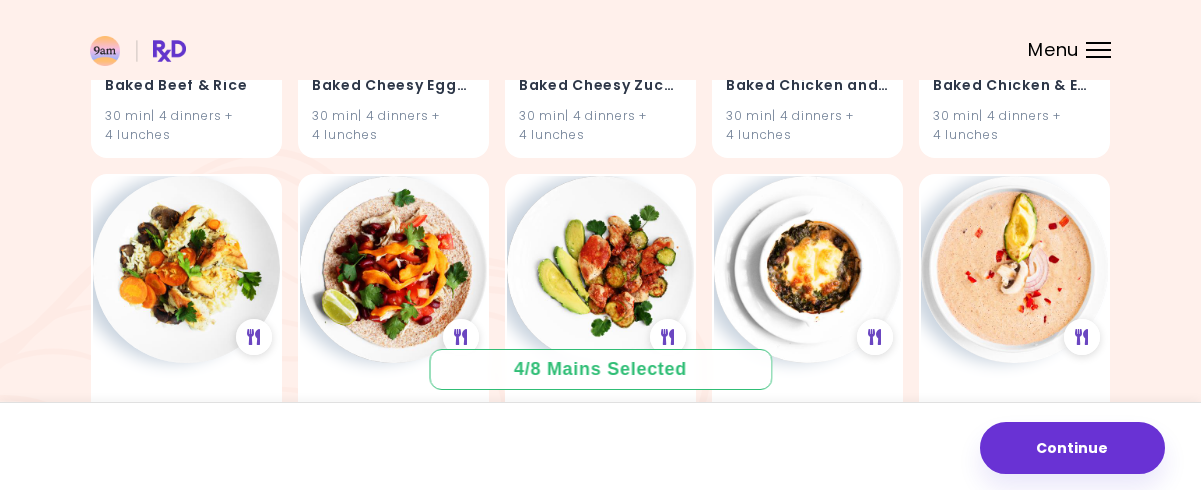 scroll, scrollTop: 2900, scrollLeft: 0, axis: vertical 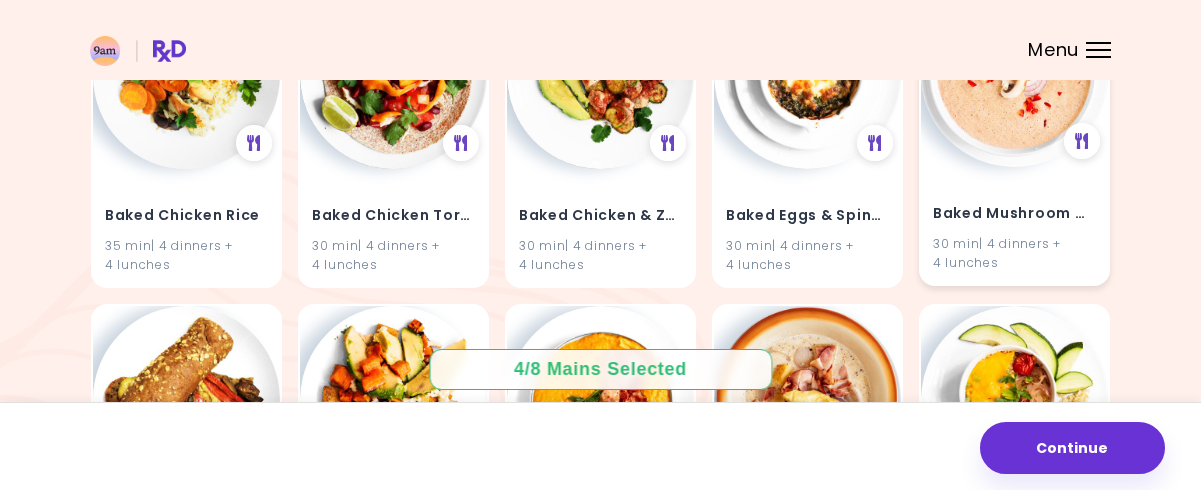 click on "Baked Mushroom Chowder [TIME] | [NUMBER] dinners +
[NUMBER] lunches" at bounding box center (1014, 132) 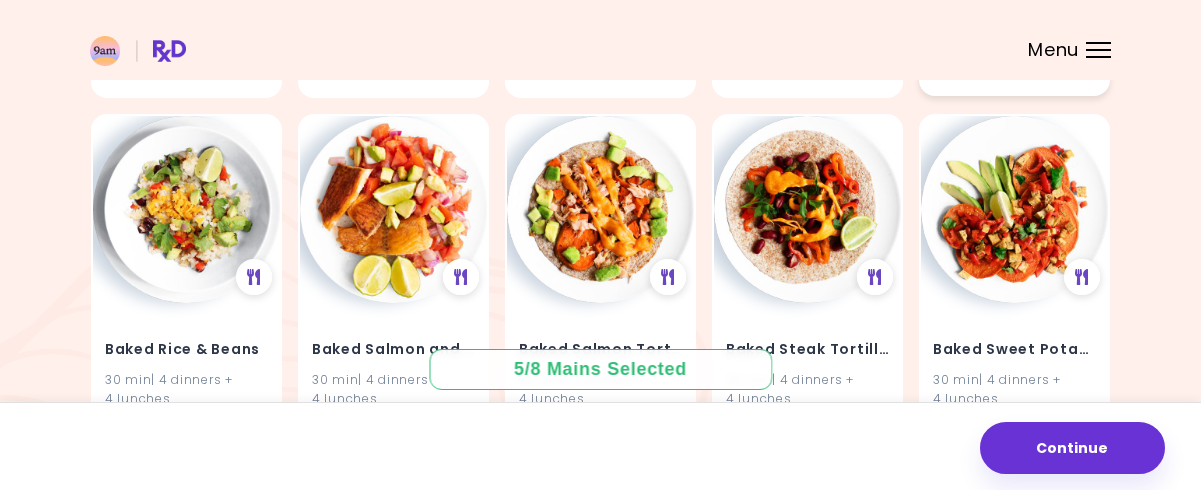 scroll, scrollTop: 3500, scrollLeft: 0, axis: vertical 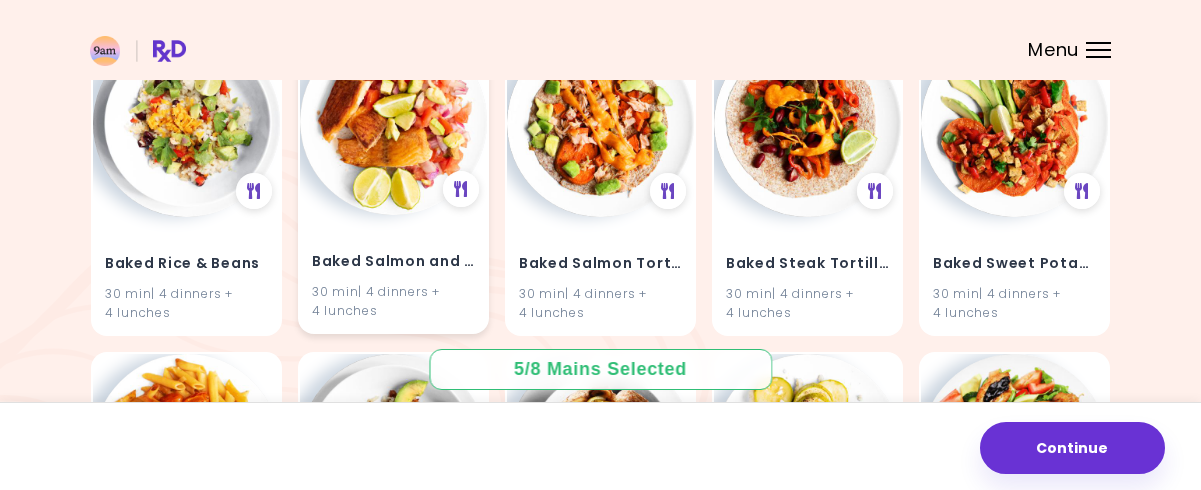 click at bounding box center (393, 121) 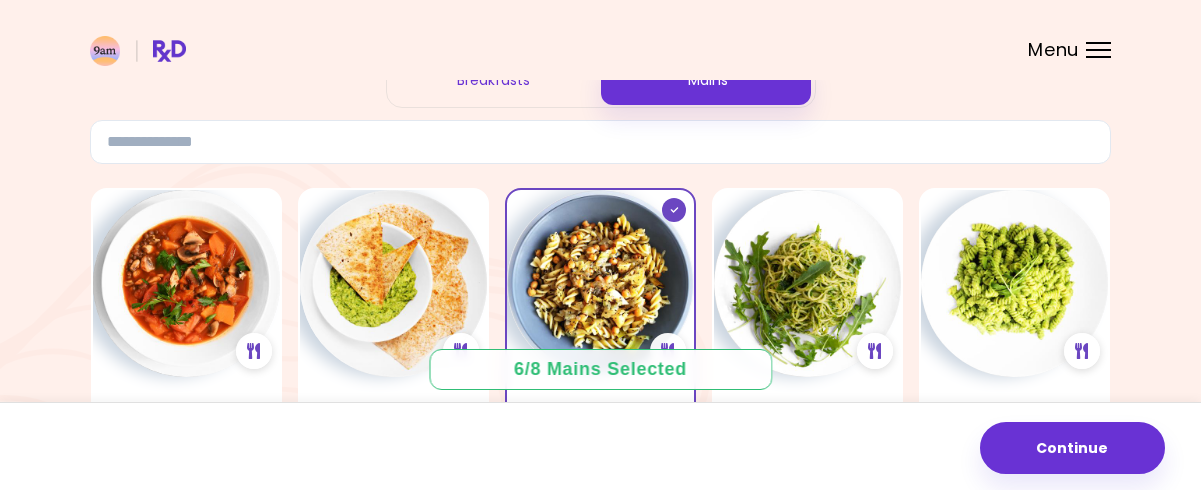 scroll, scrollTop: 0, scrollLeft: 0, axis: both 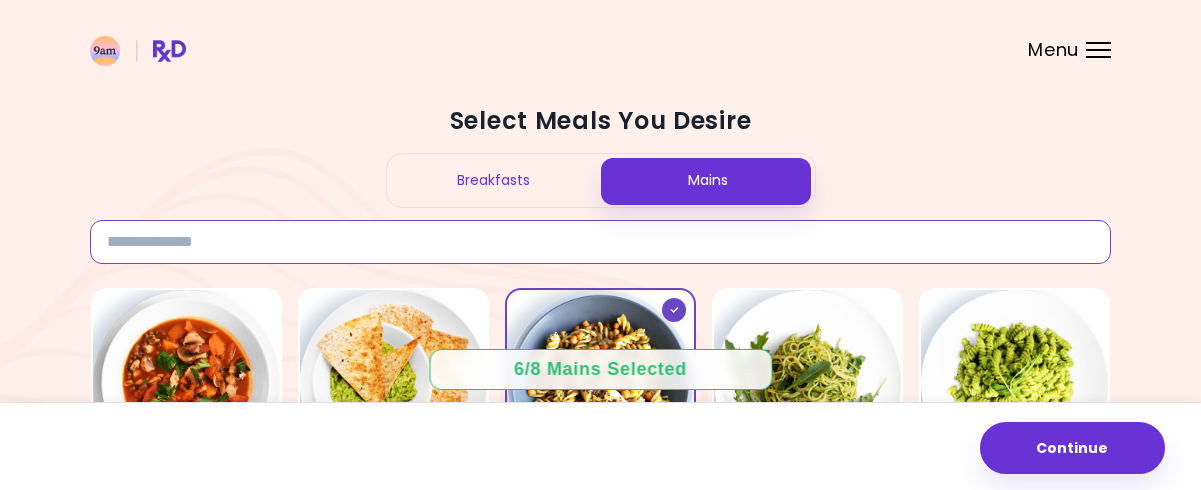 click at bounding box center (600, 242) 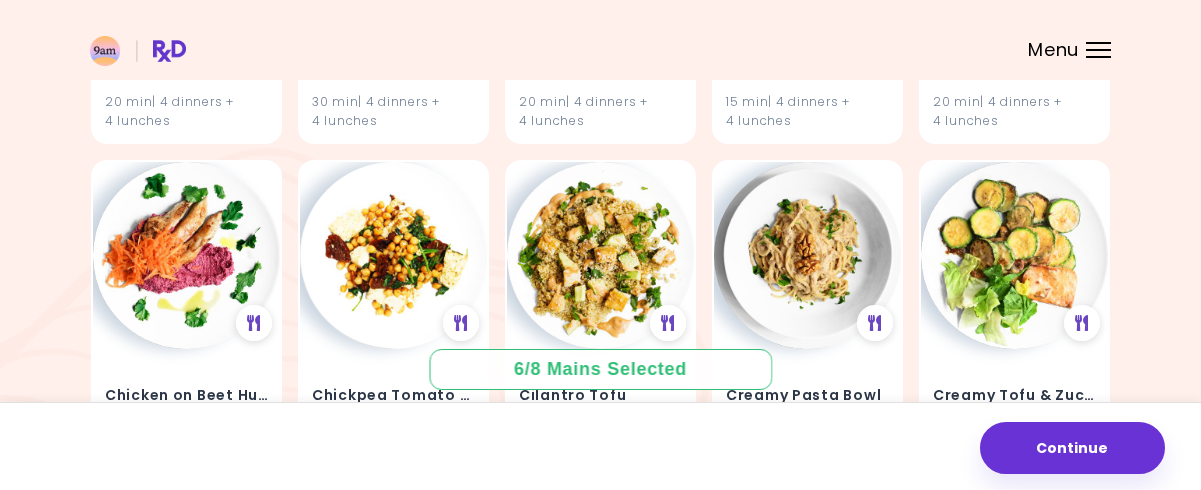 scroll, scrollTop: 1200, scrollLeft: 0, axis: vertical 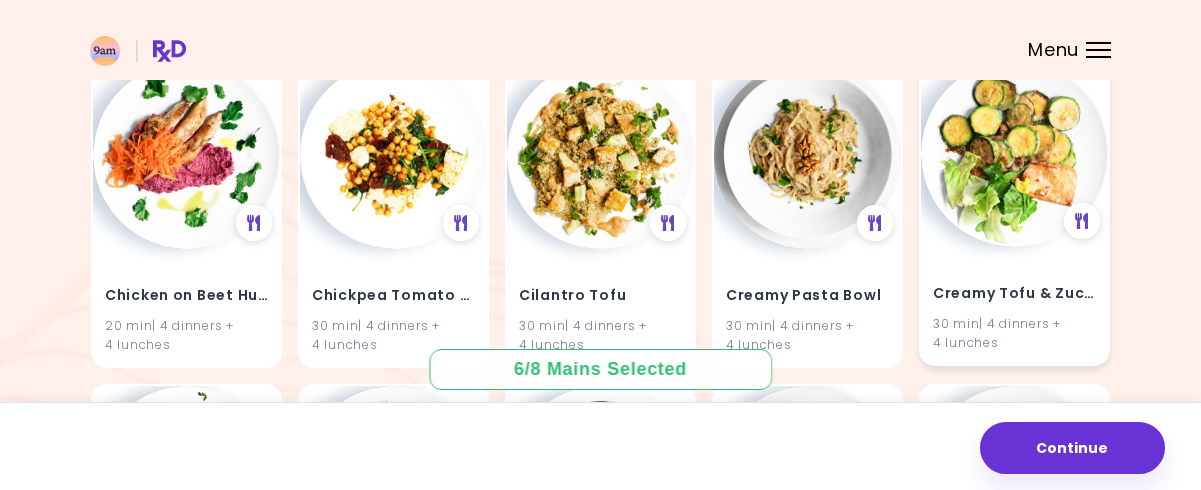 click at bounding box center (1014, 153) 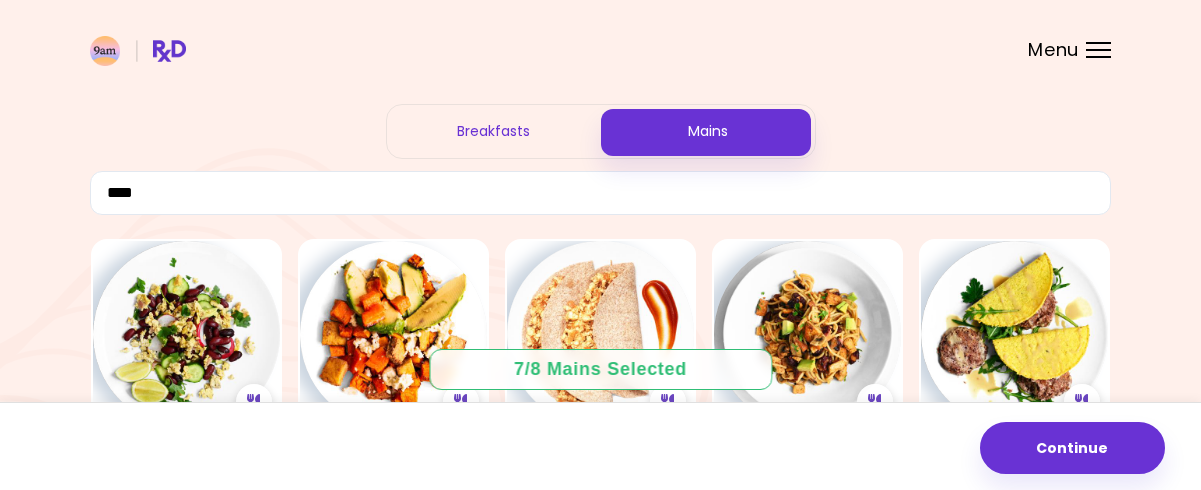 scroll, scrollTop: 0, scrollLeft: 0, axis: both 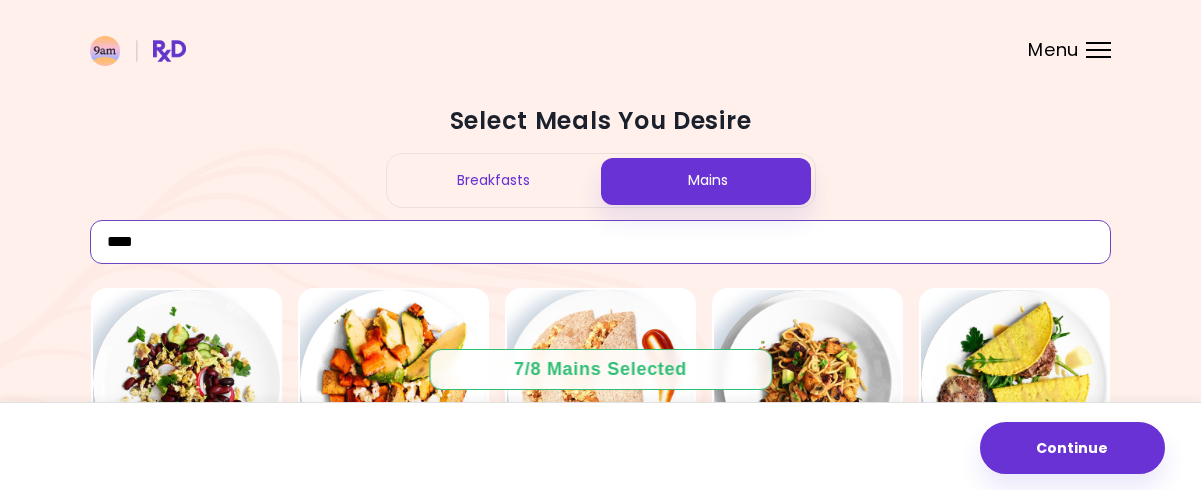 click on "****" at bounding box center [600, 242] 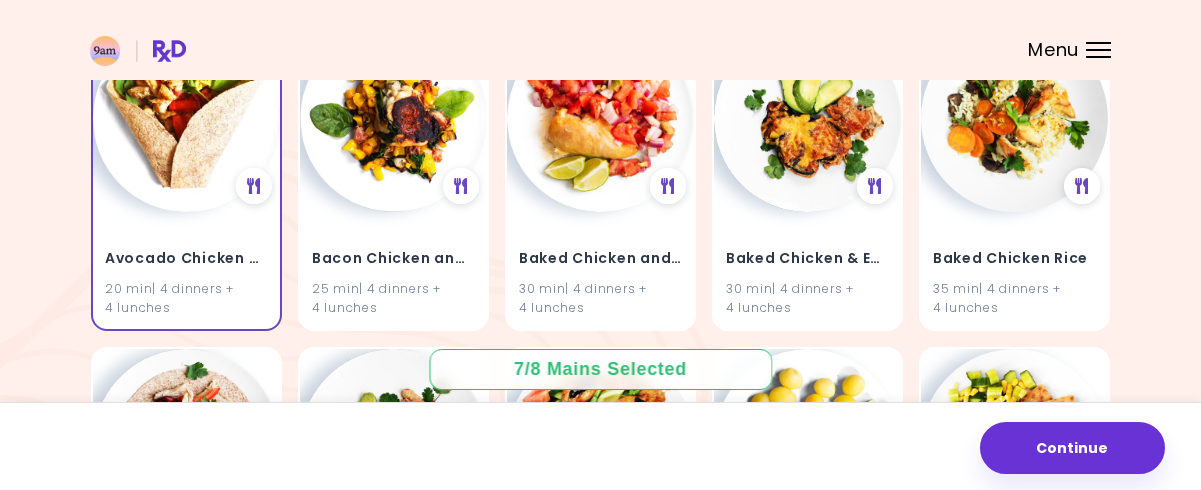 scroll, scrollTop: 0, scrollLeft: 0, axis: both 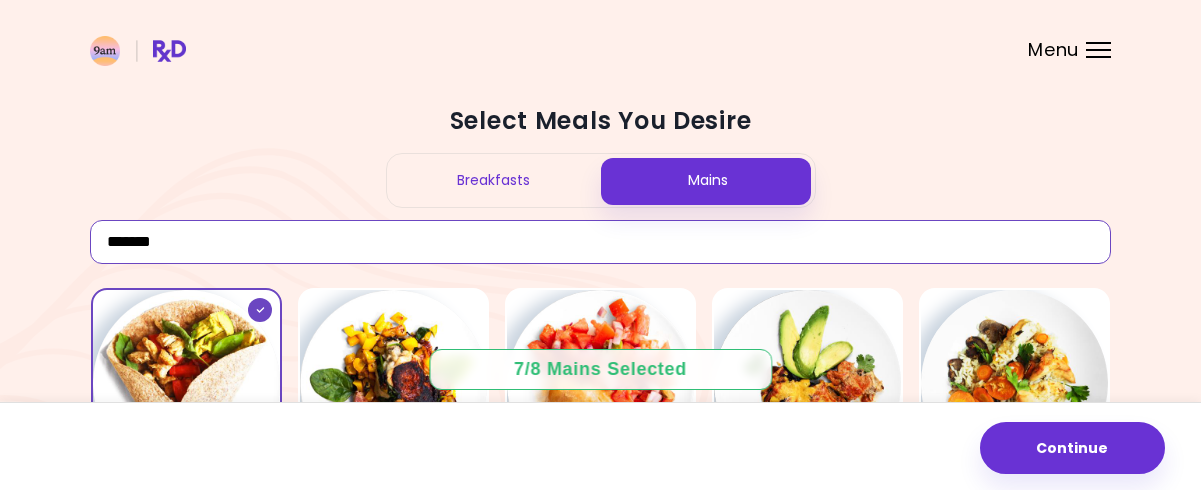 click on "*******" at bounding box center (600, 242) 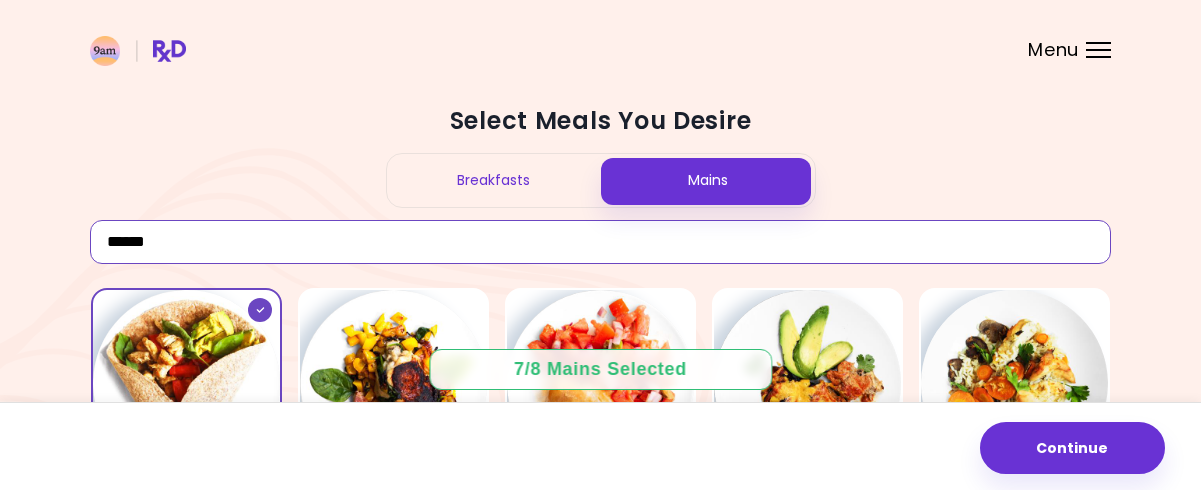 type on "******" 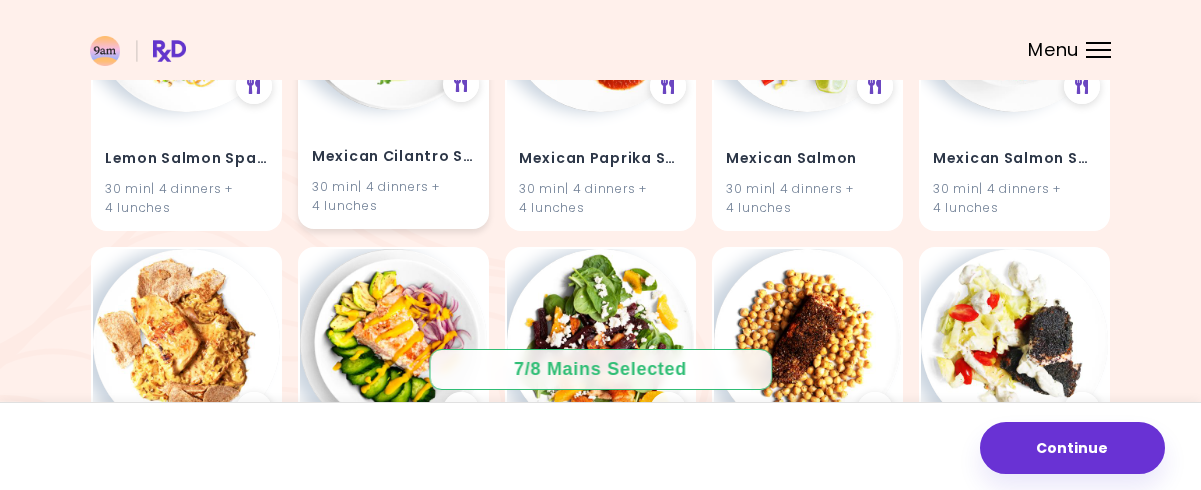 scroll, scrollTop: 1200, scrollLeft: 0, axis: vertical 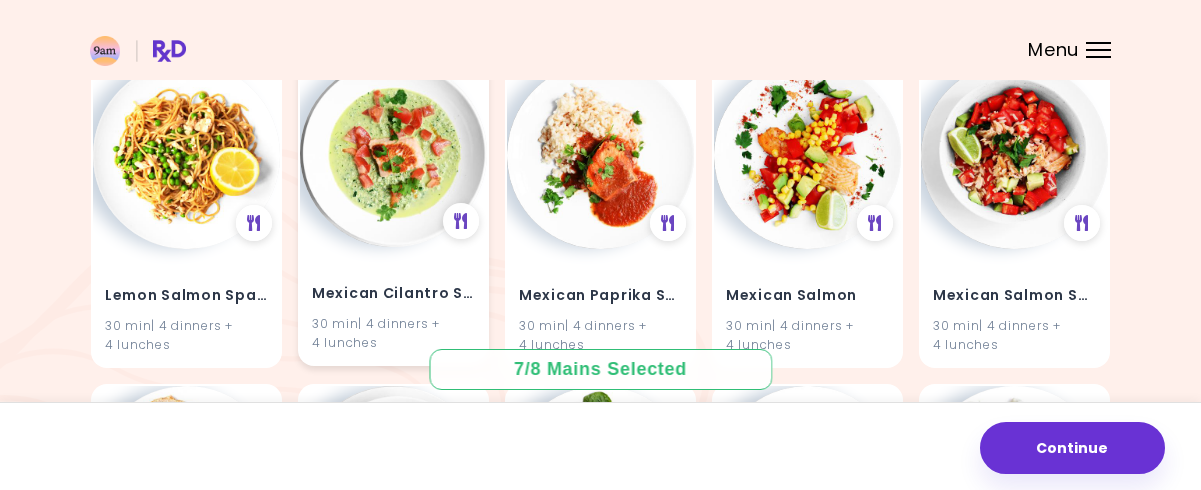 click at bounding box center [393, 153] 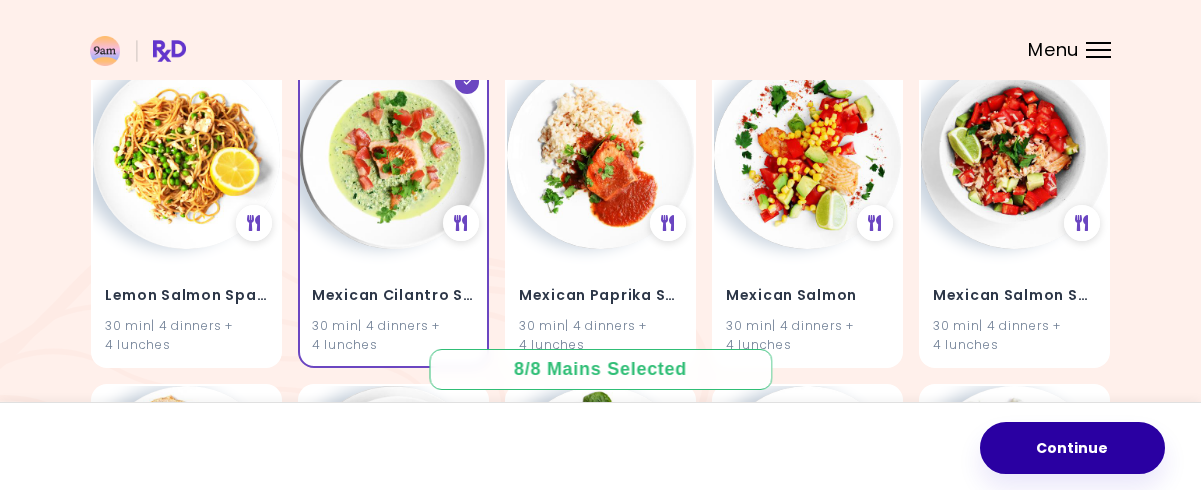 click on "Continue" at bounding box center [1072, 448] 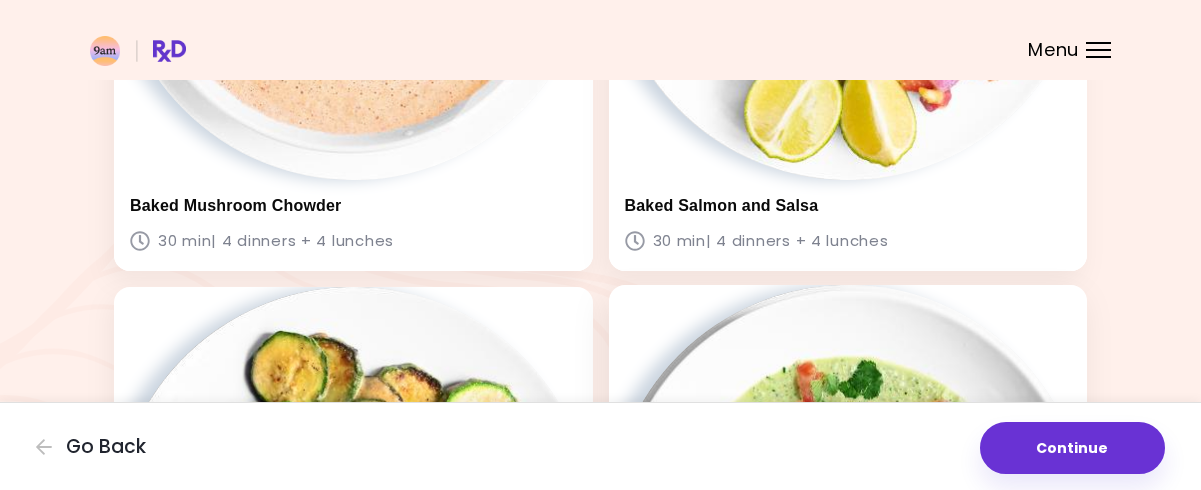 scroll, scrollTop: 2900, scrollLeft: 0, axis: vertical 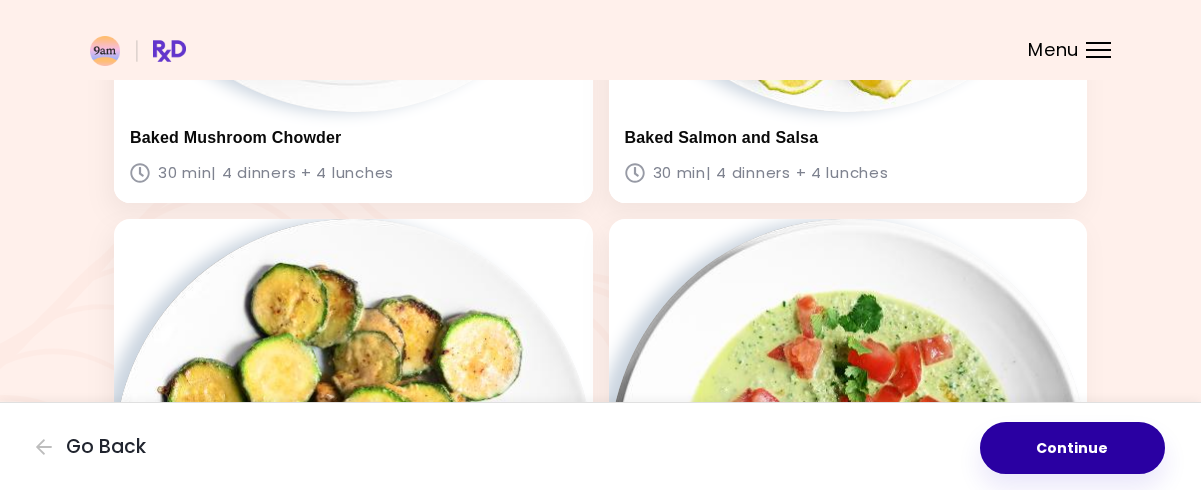 click on "Continue" at bounding box center (1072, 448) 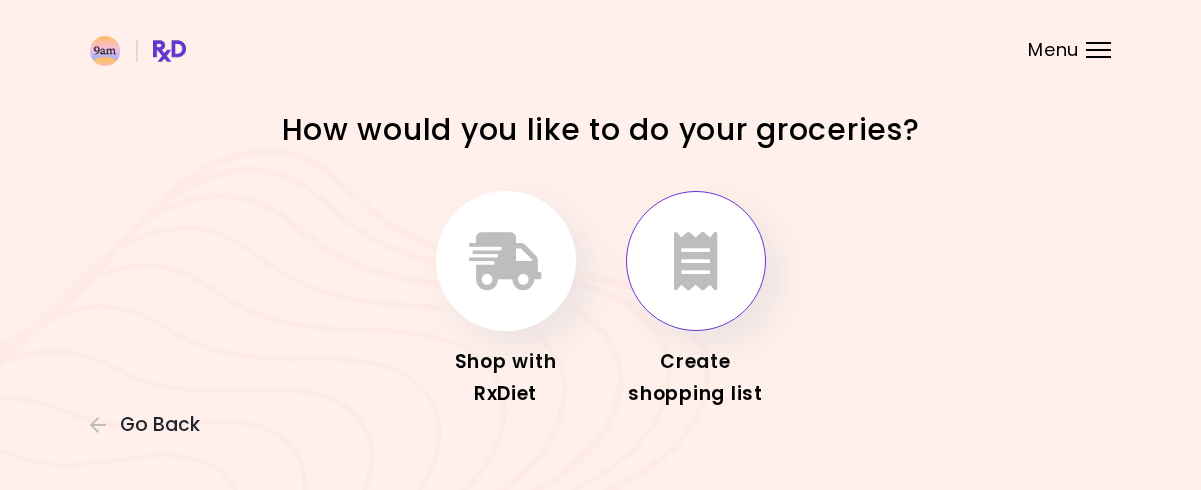 click at bounding box center [696, 261] 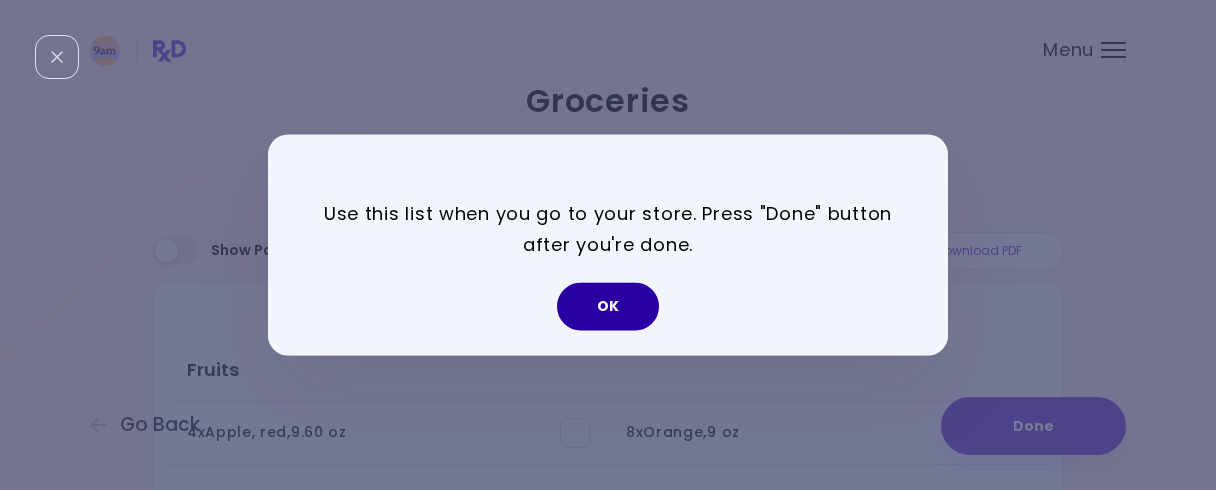click on "OK" at bounding box center (608, 307) 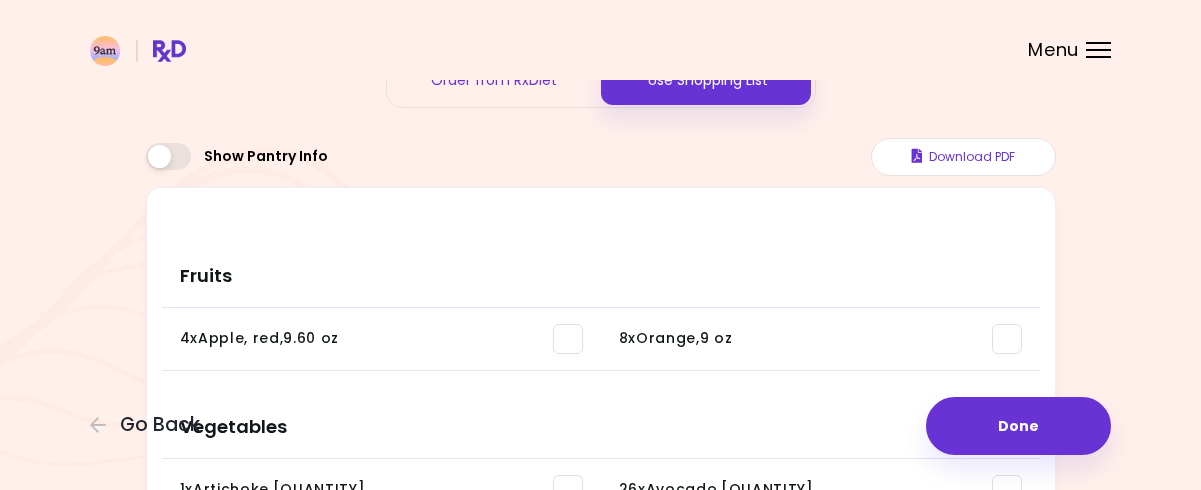 scroll, scrollTop: 0, scrollLeft: 0, axis: both 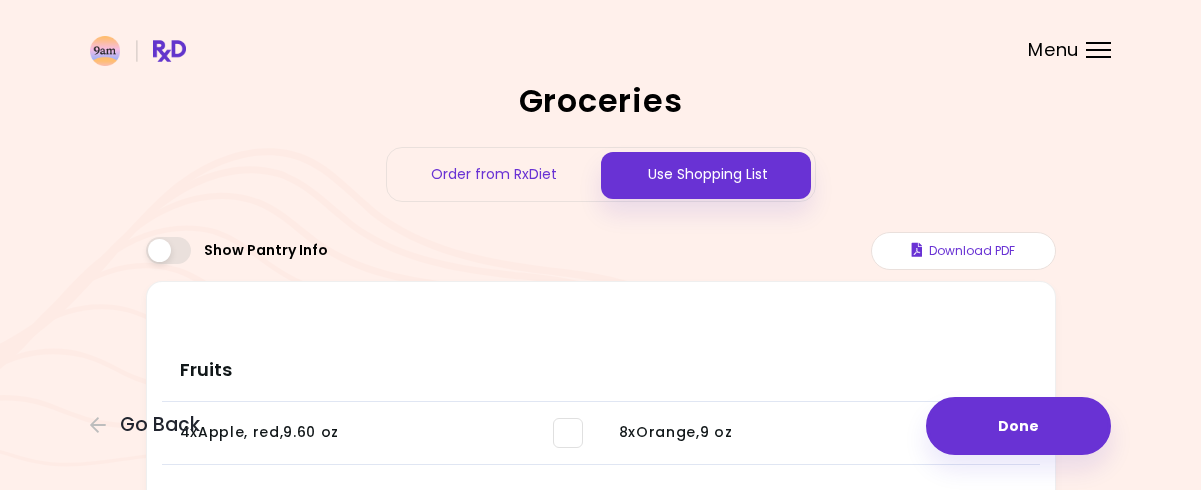 click at bounding box center [168, 250] 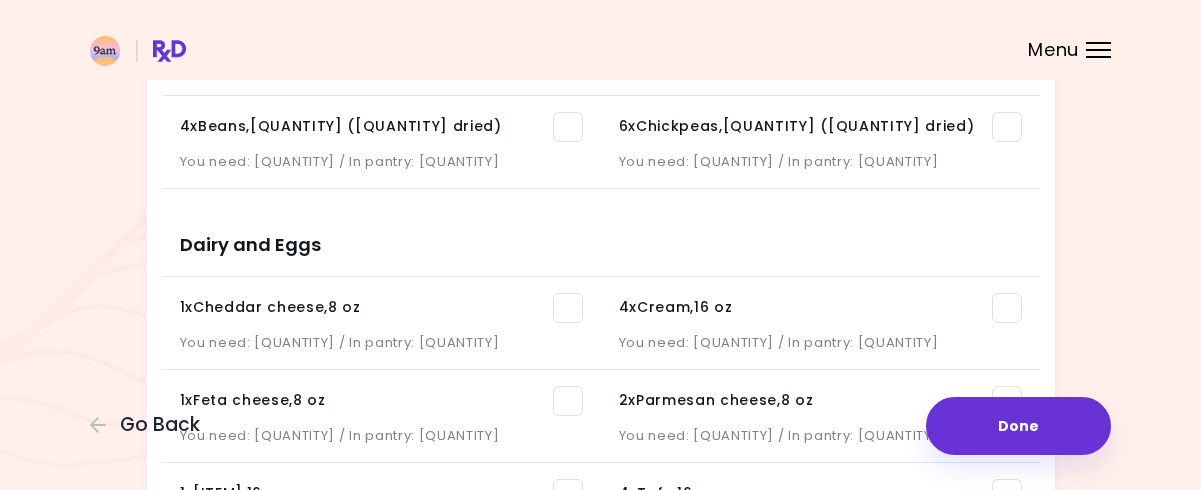 scroll, scrollTop: 1600, scrollLeft: 0, axis: vertical 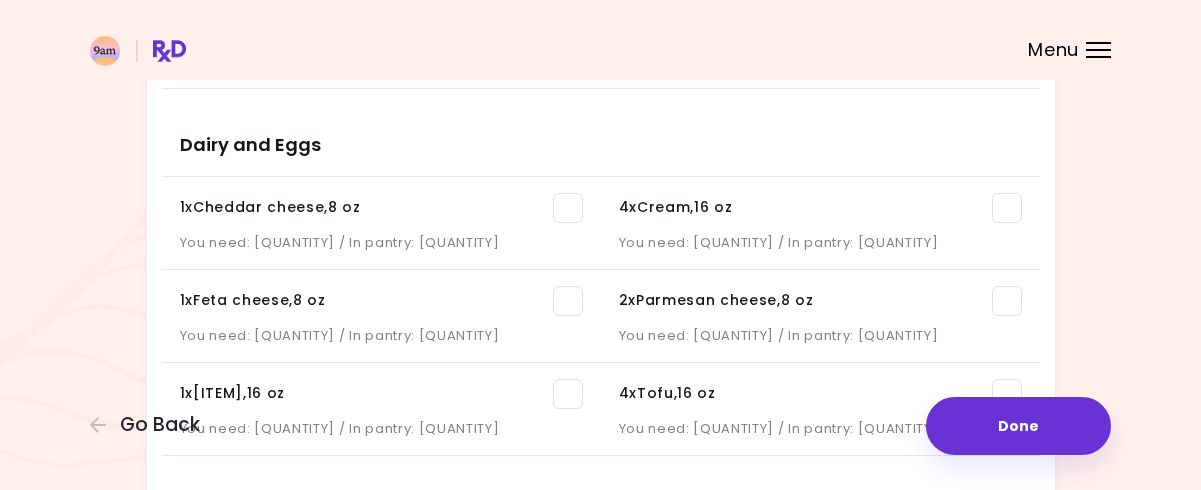 click at bounding box center (568, 208) 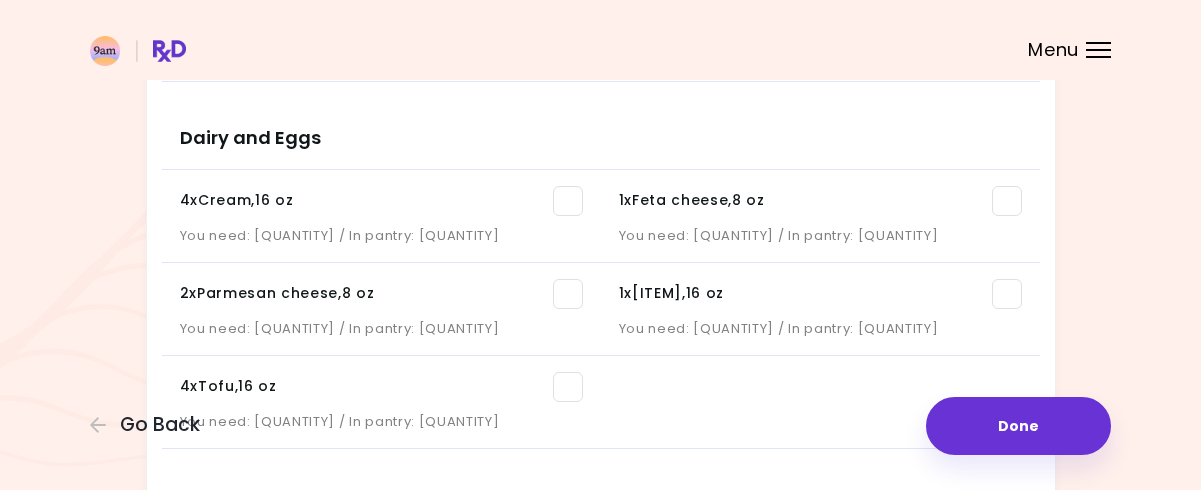 scroll, scrollTop: 2000, scrollLeft: 0, axis: vertical 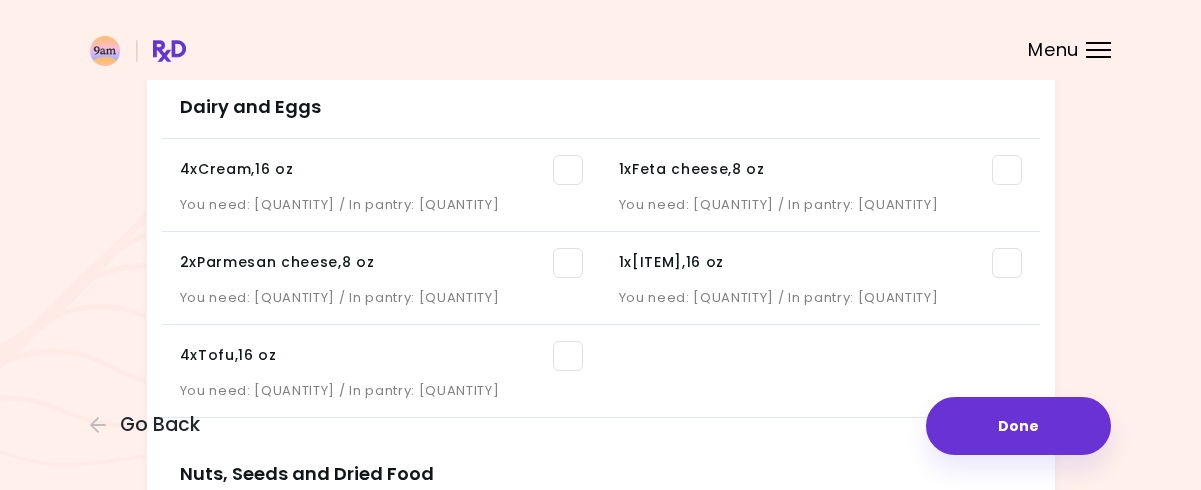 click at bounding box center (568, 263) 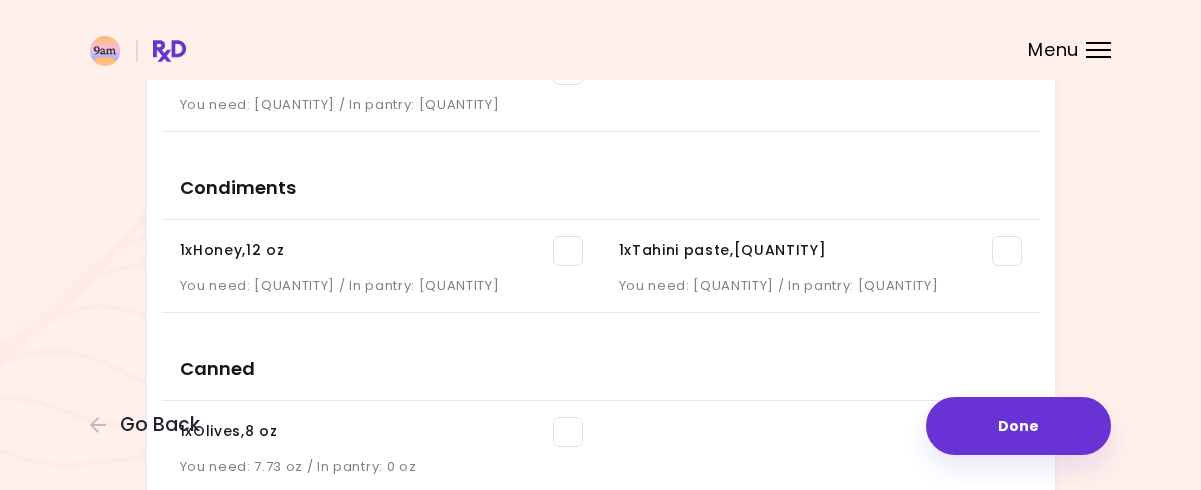 scroll, scrollTop: 2400, scrollLeft: 0, axis: vertical 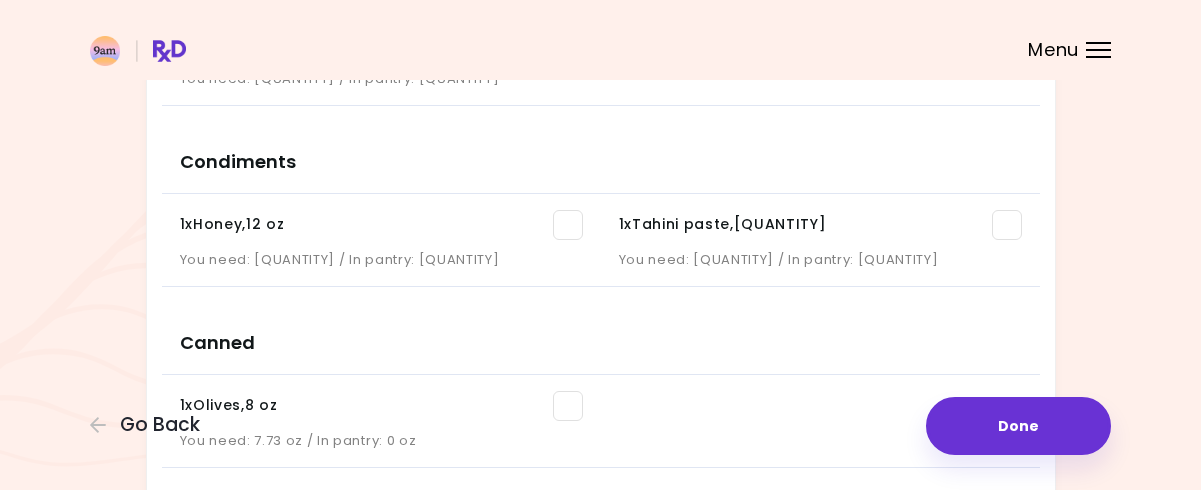 click at bounding box center (568, 225) 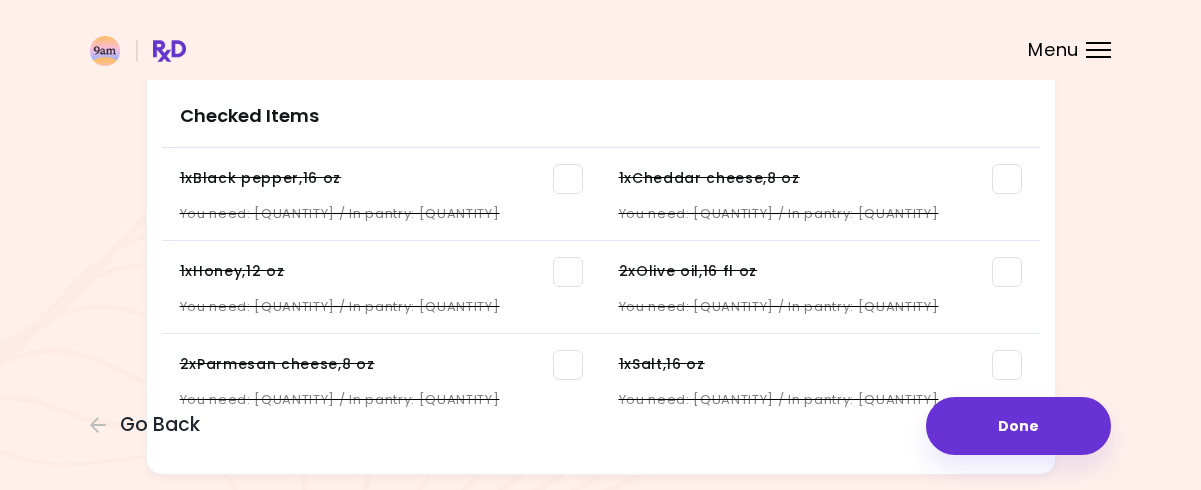 scroll, scrollTop: 3200, scrollLeft: 0, axis: vertical 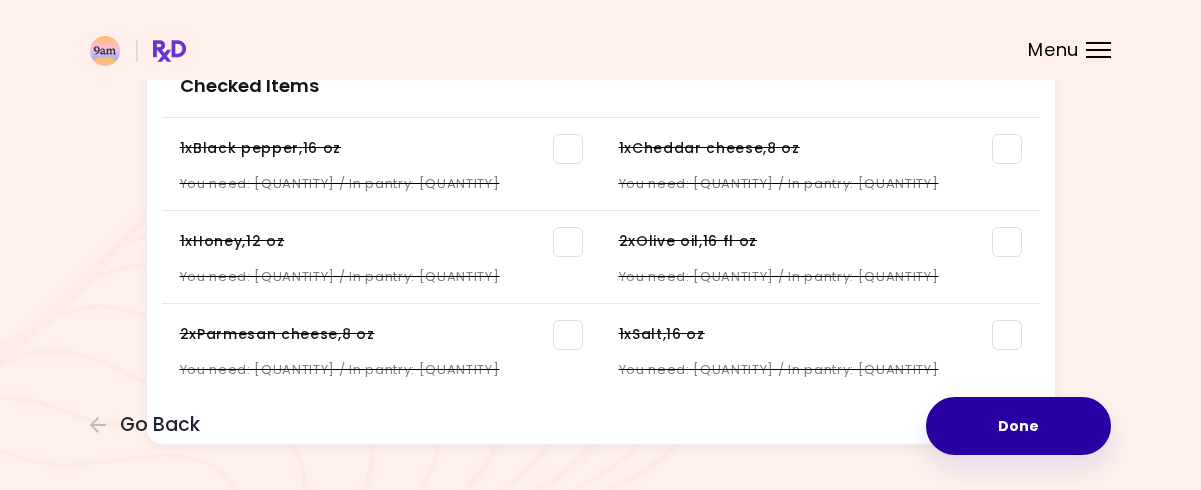 click on "Done" at bounding box center (1018, 426) 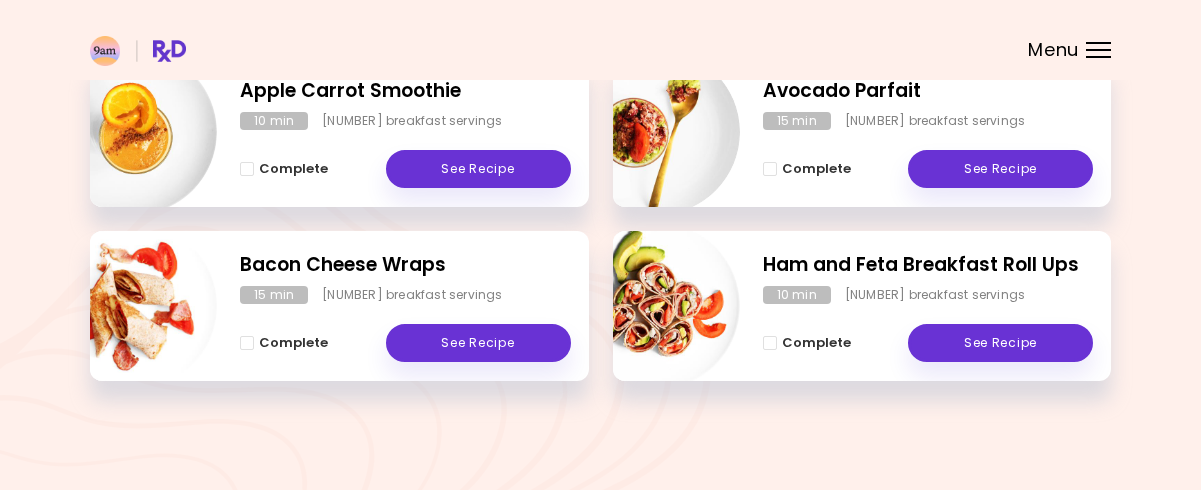 scroll, scrollTop: 0, scrollLeft: 0, axis: both 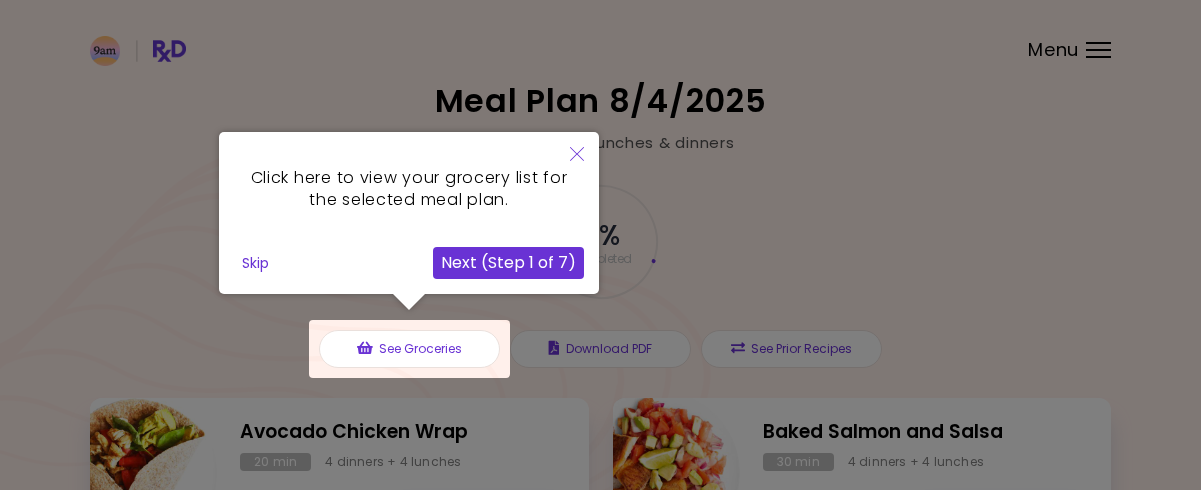 click on "Skip" at bounding box center [255, 263] 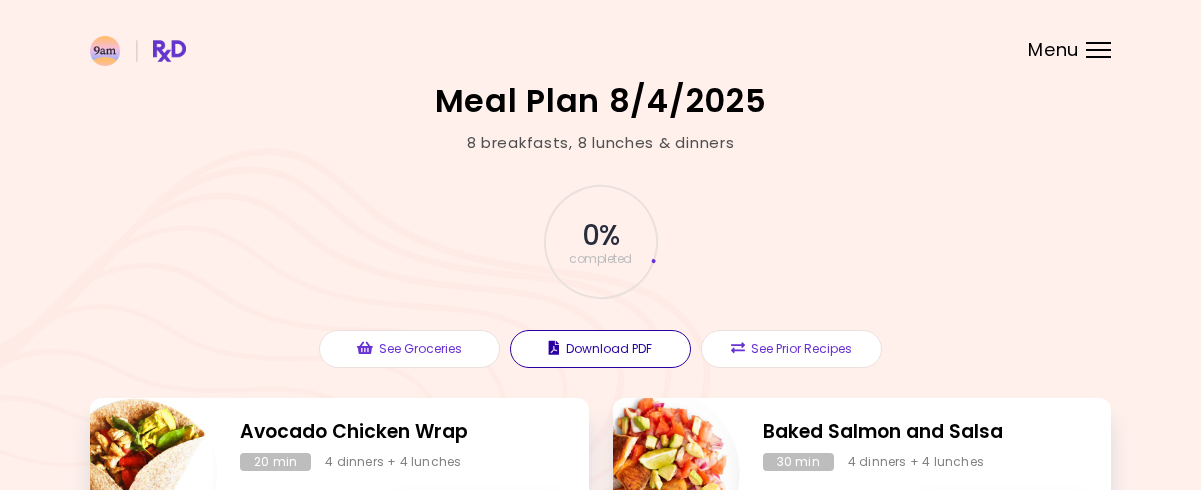 scroll, scrollTop: 100, scrollLeft: 0, axis: vertical 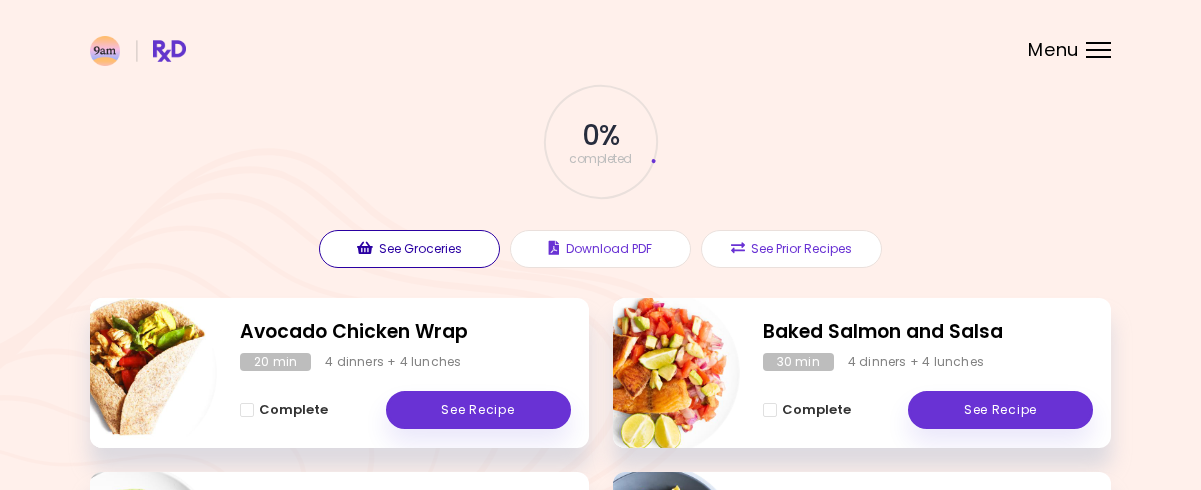 click on "See Groceries" at bounding box center [409, 249] 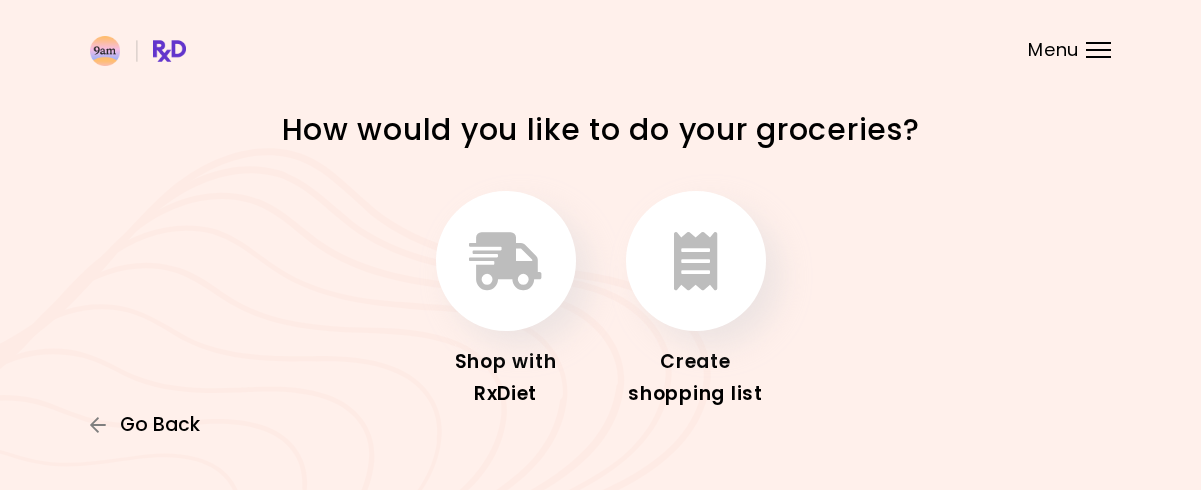 click on "Go Back" at bounding box center (160, 425) 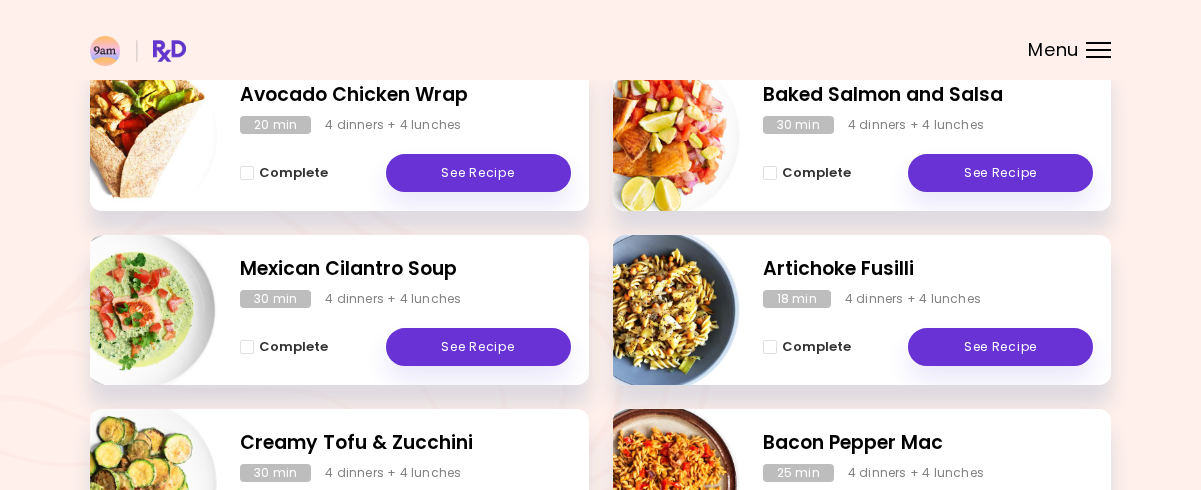 scroll, scrollTop: 0, scrollLeft: 0, axis: both 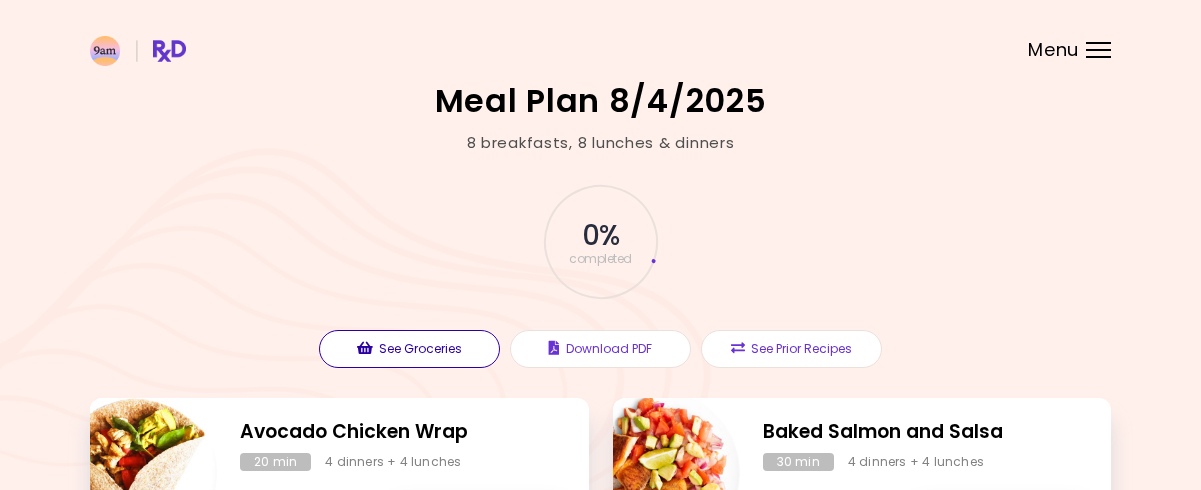 click on "See Groceries" at bounding box center (409, 349) 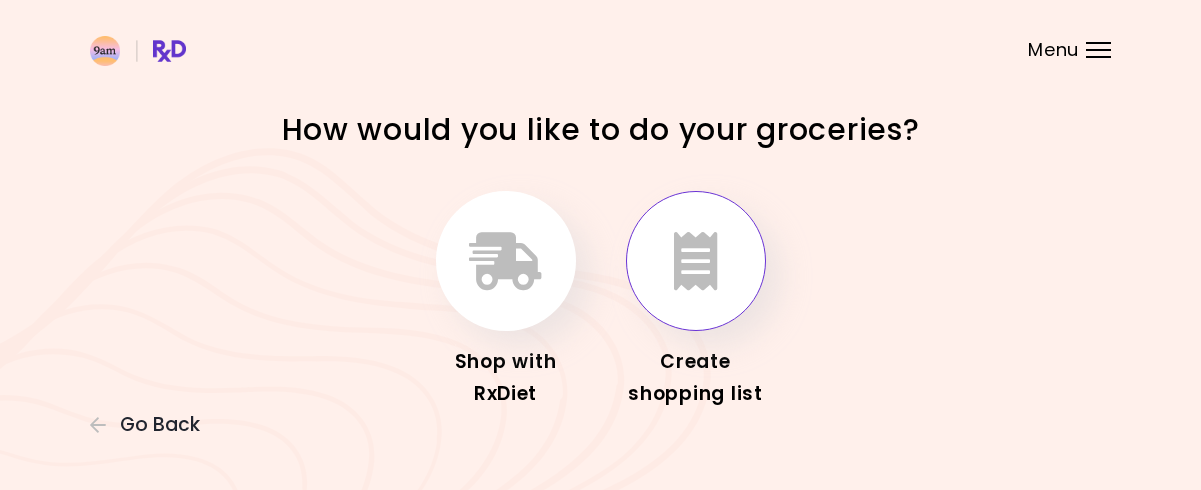 click at bounding box center [696, 261] 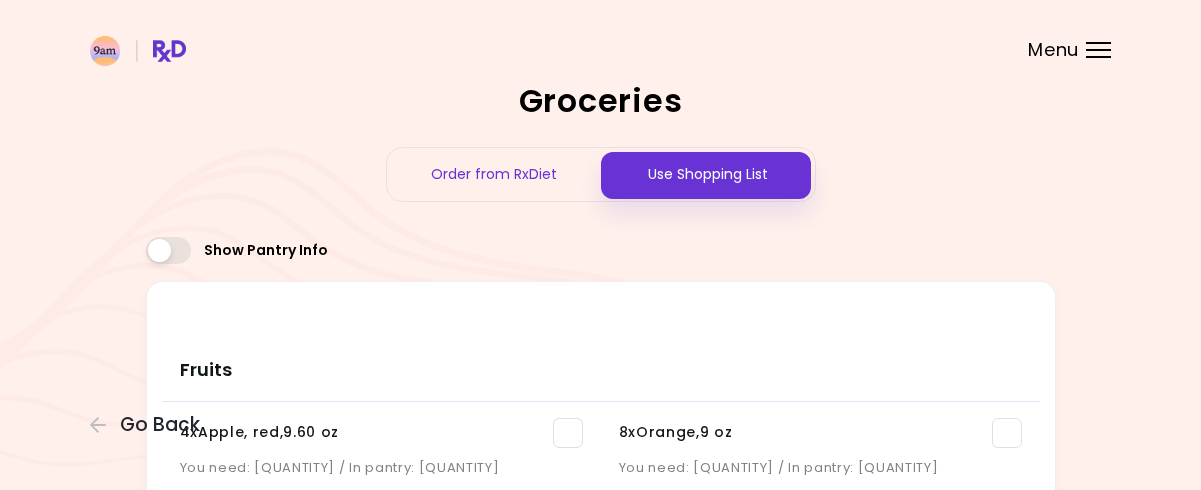 click on "Order from RxDiet" at bounding box center (494, 174) 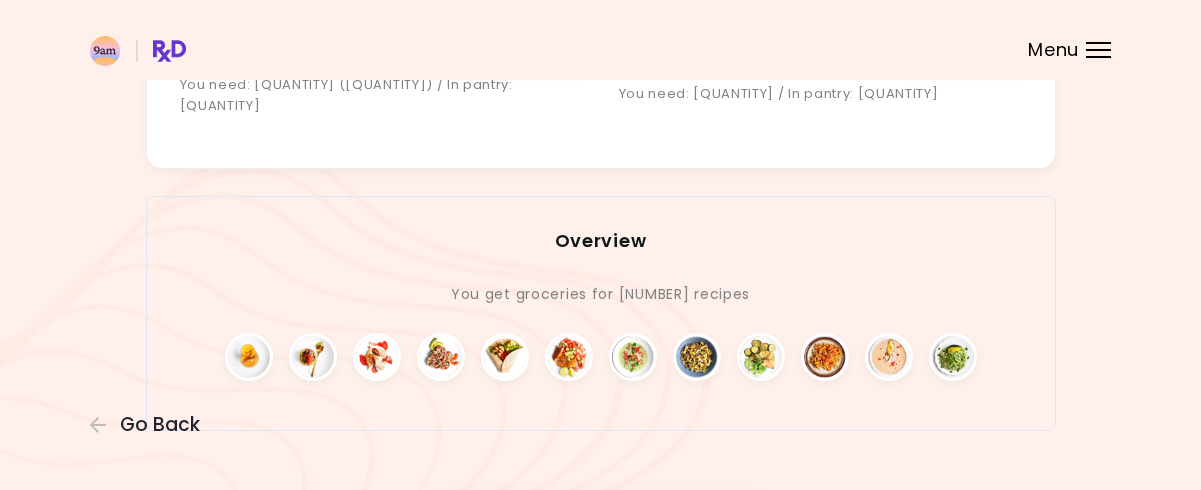scroll, scrollTop: 4497, scrollLeft: 0, axis: vertical 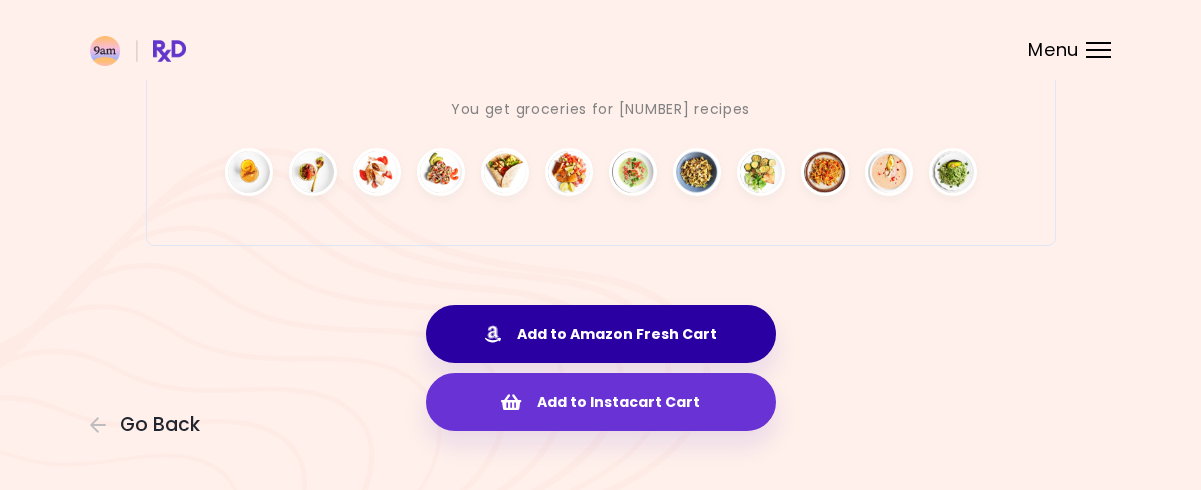 click on "Add to Amazon Fresh Cart" at bounding box center [601, 334] 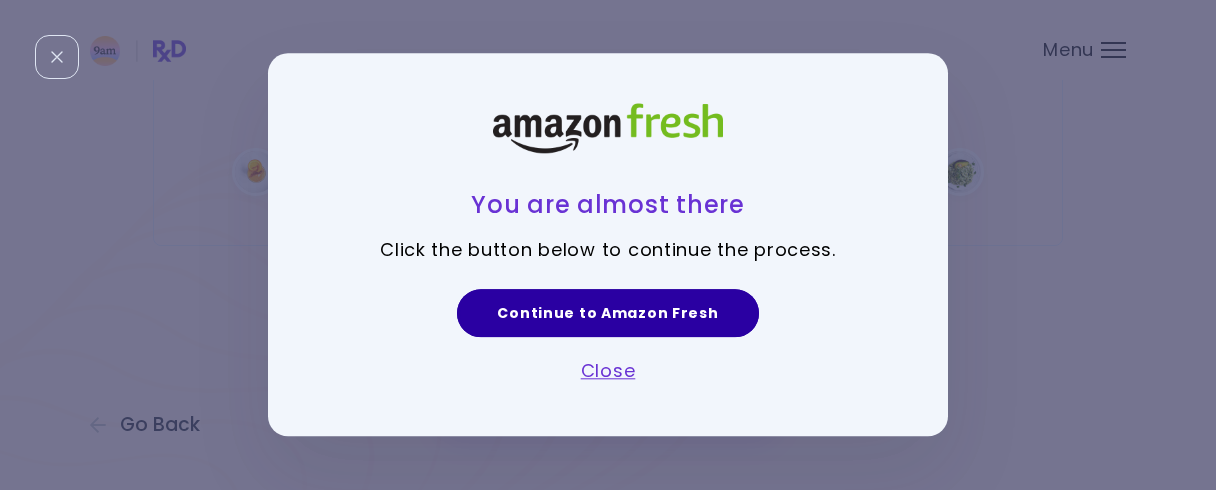 click on "Continue to Amazon Fresh" at bounding box center [607, 313] 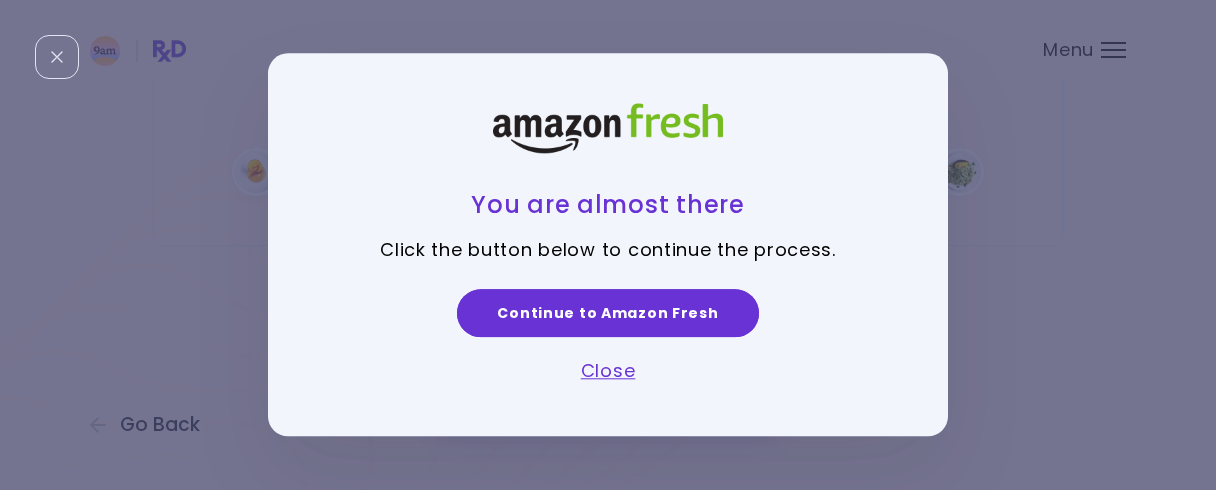 drag, startPoint x: 591, startPoint y: 376, endPoint x: 599, endPoint y: 353, distance: 24.351591 